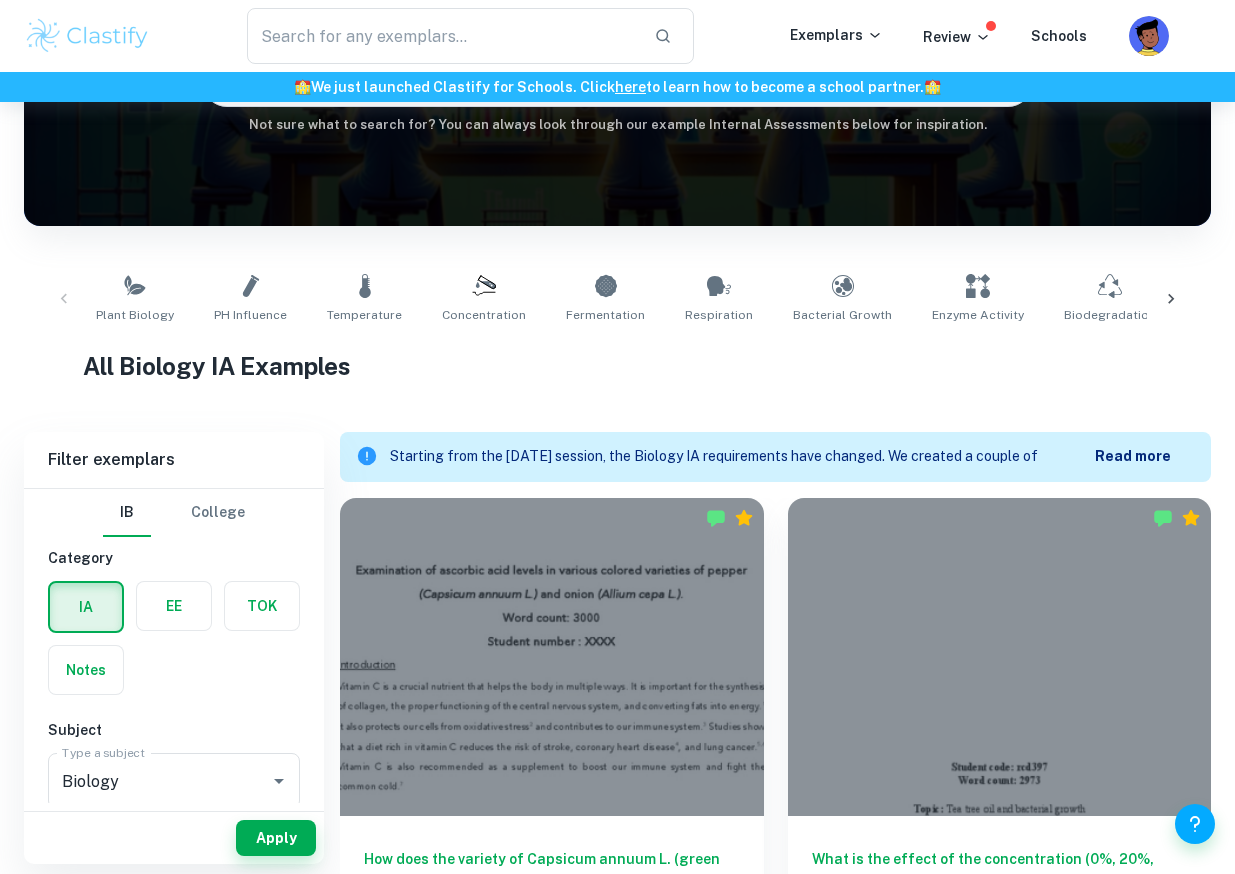 scroll, scrollTop: 242, scrollLeft: 0, axis: vertical 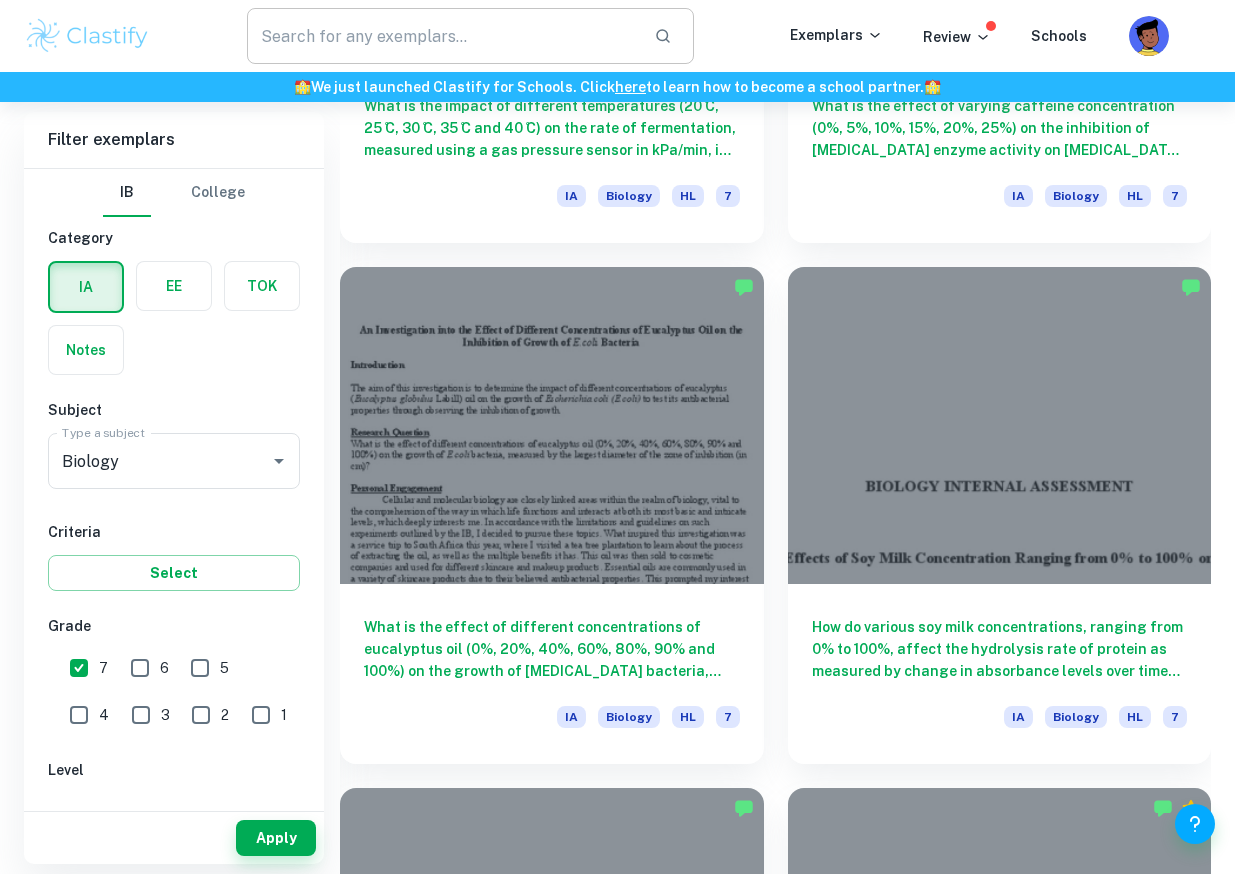 click at bounding box center [442, 36] 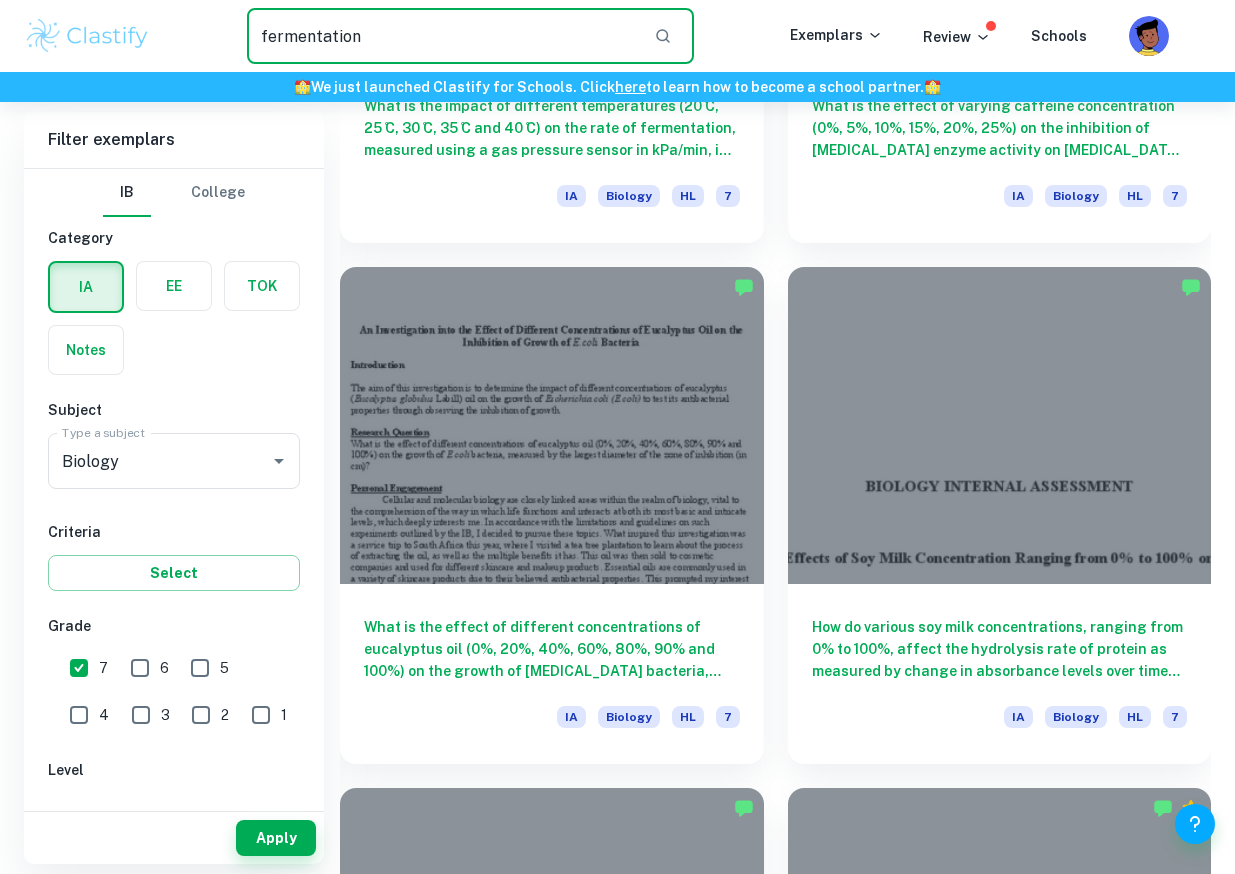 type on "fermentation" 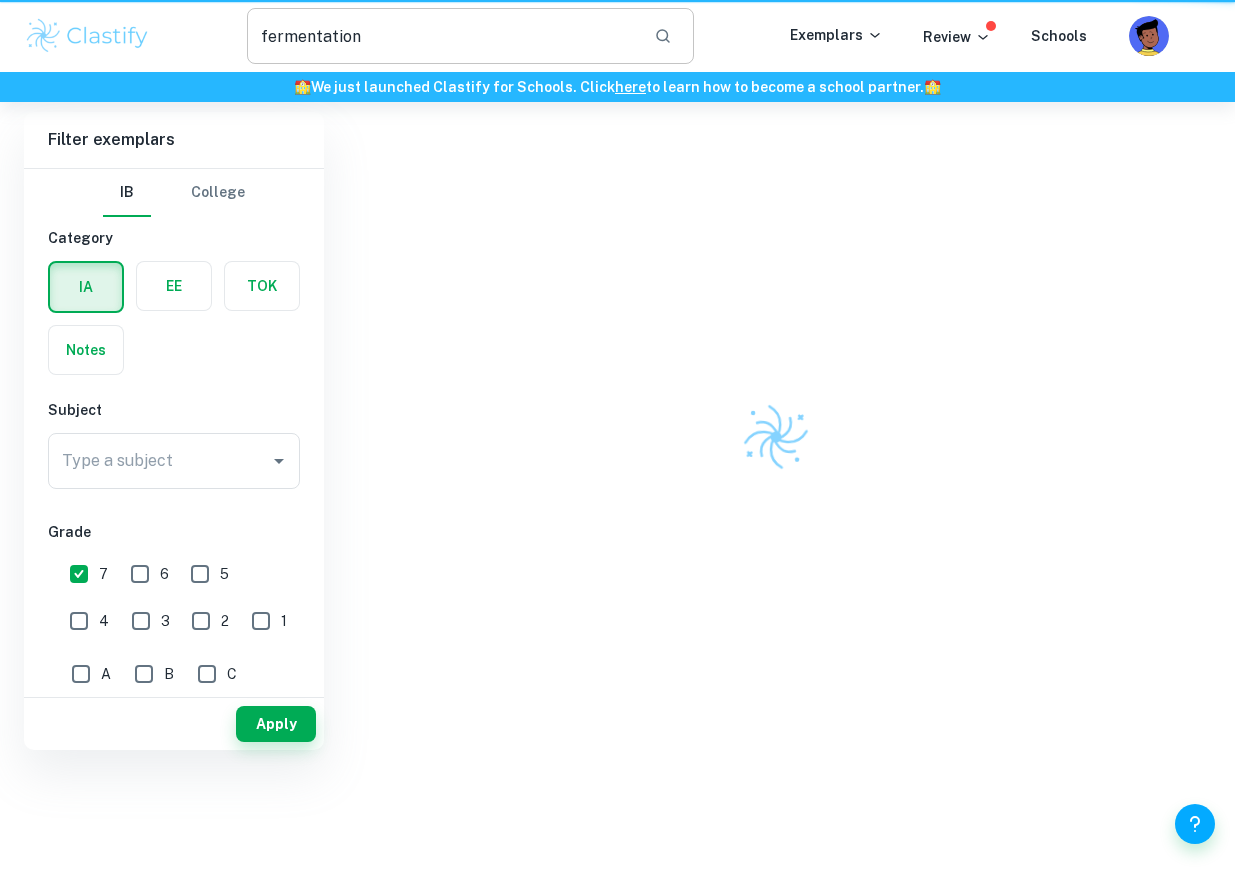 scroll, scrollTop: 0, scrollLeft: 0, axis: both 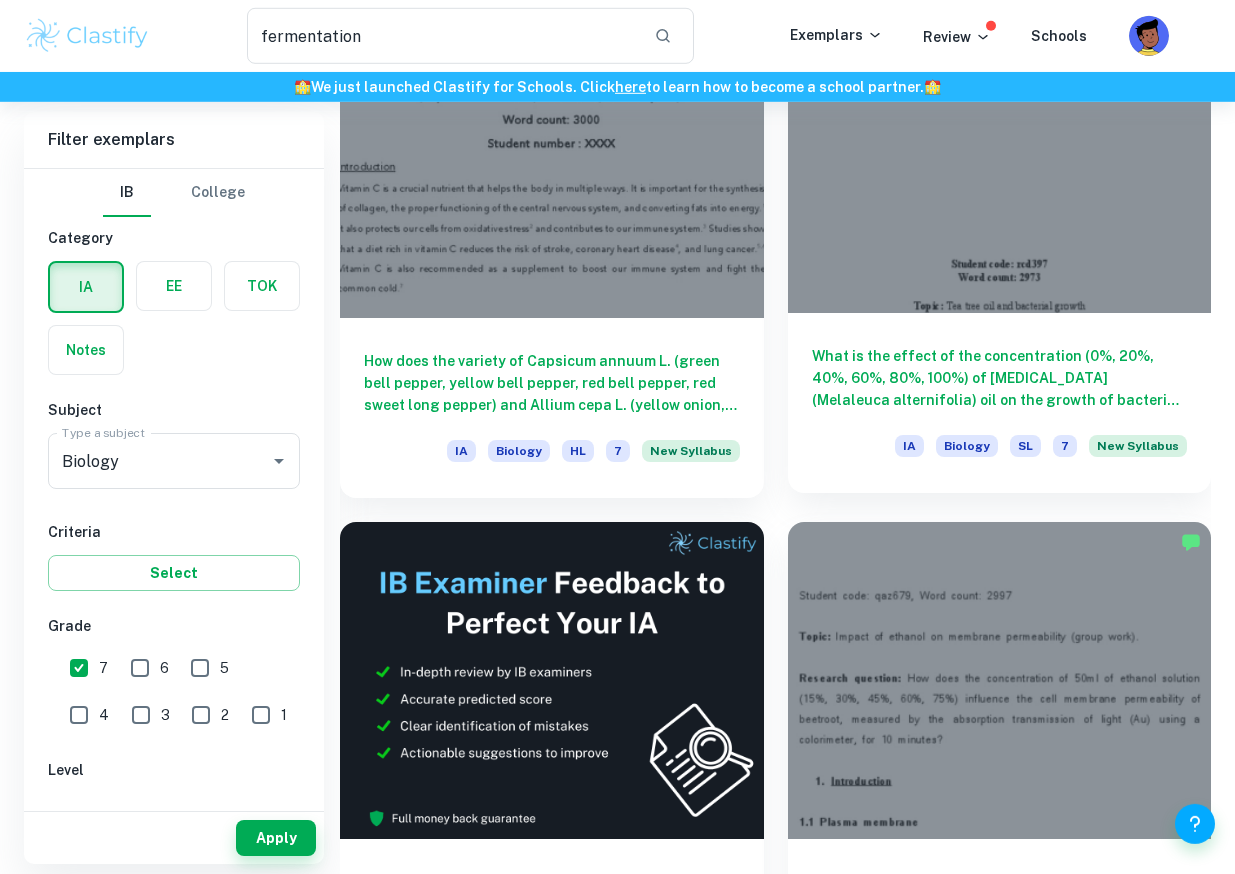 click on "What is the effect of the concentration (0%, 20%, 40%, 60%, 80%, 100%) of [MEDICAL_DATA] (Melaleuca alternifolia) oil on the growth of bacteria (non-pathogenic DH5- Alpha Escherichia coli) measured in the diameter of the inhibition zone around the paper disc?" at bounding box center (1000, 378) 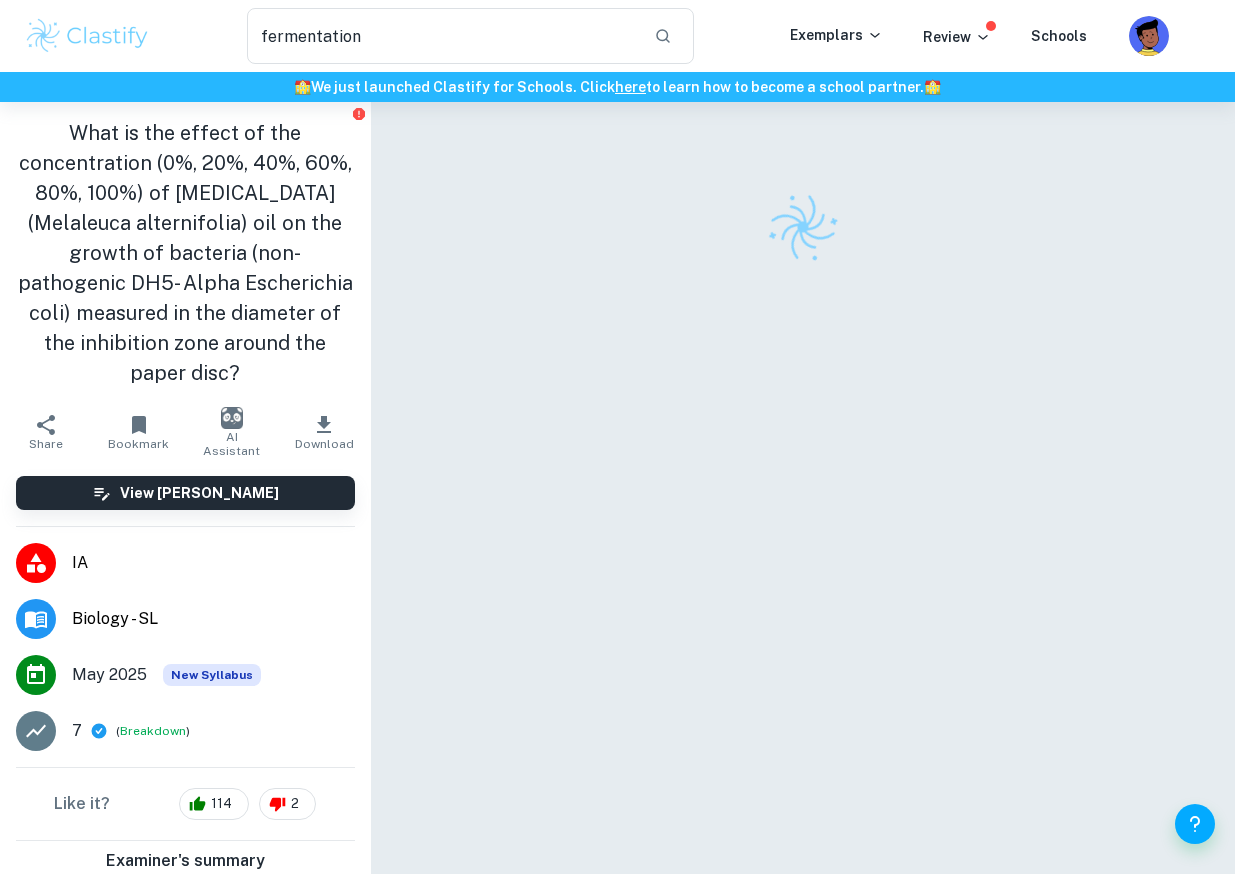 scroll, scrollTop: 102, scrollLeft: 0, axis: vertical 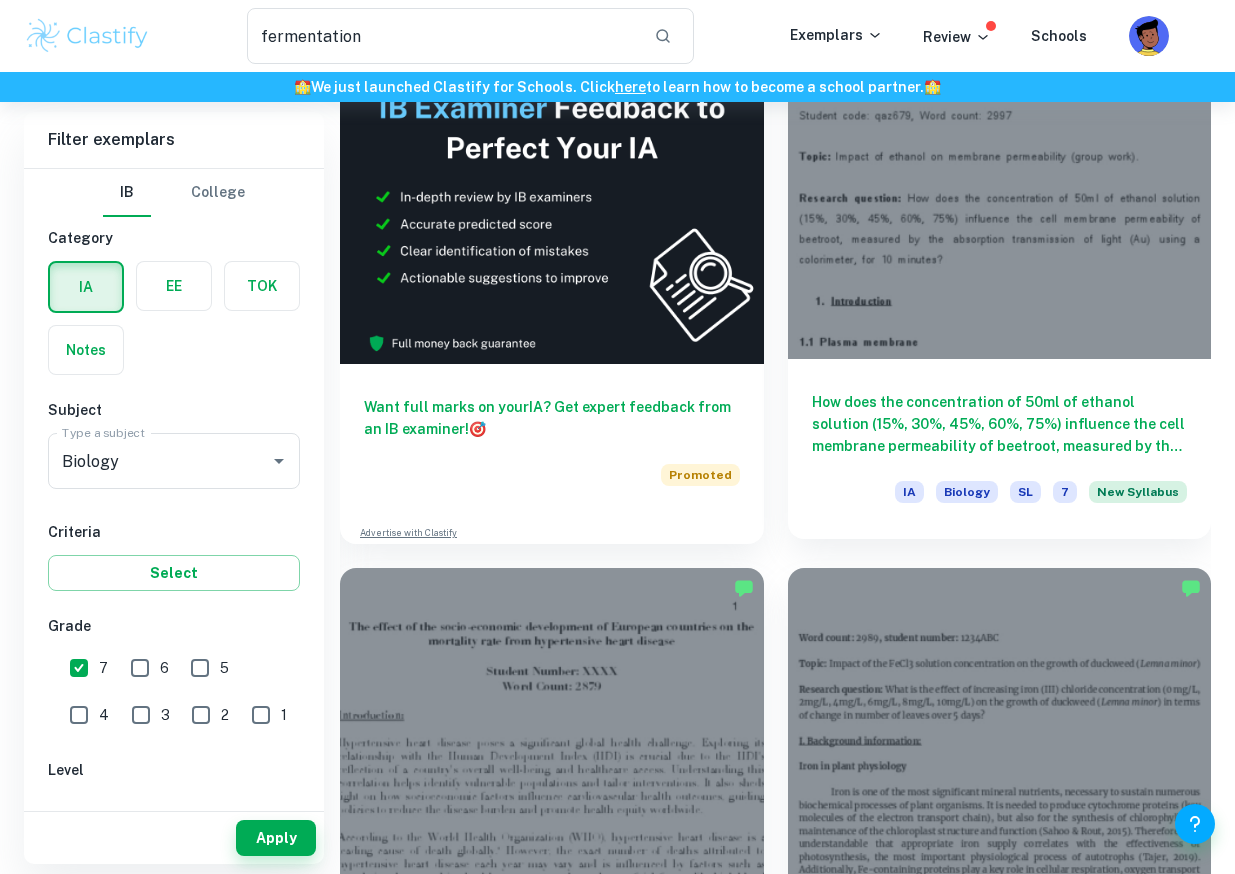 click on "How does the concentration of 50ml of ethanol solution (15%, 30%, 45%, 60%, 75%) influence the cell membrane permeability of beetroot, measured by the absorption transmission of light (Au) using a colorimeter, for 10 minutes?" at bounding box center [1000, 424] 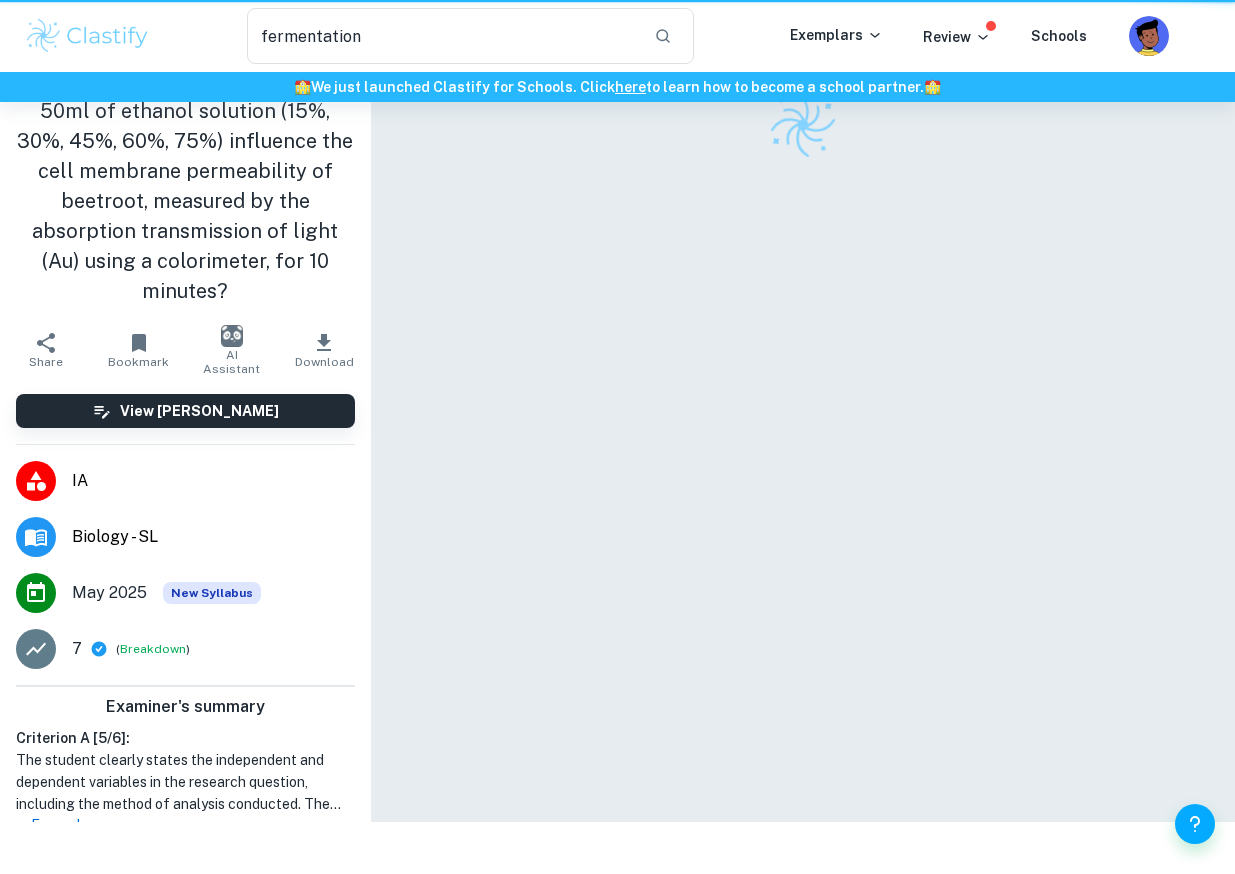 scroll, scrollTop: 0, scrollLeft: 0, axis: both 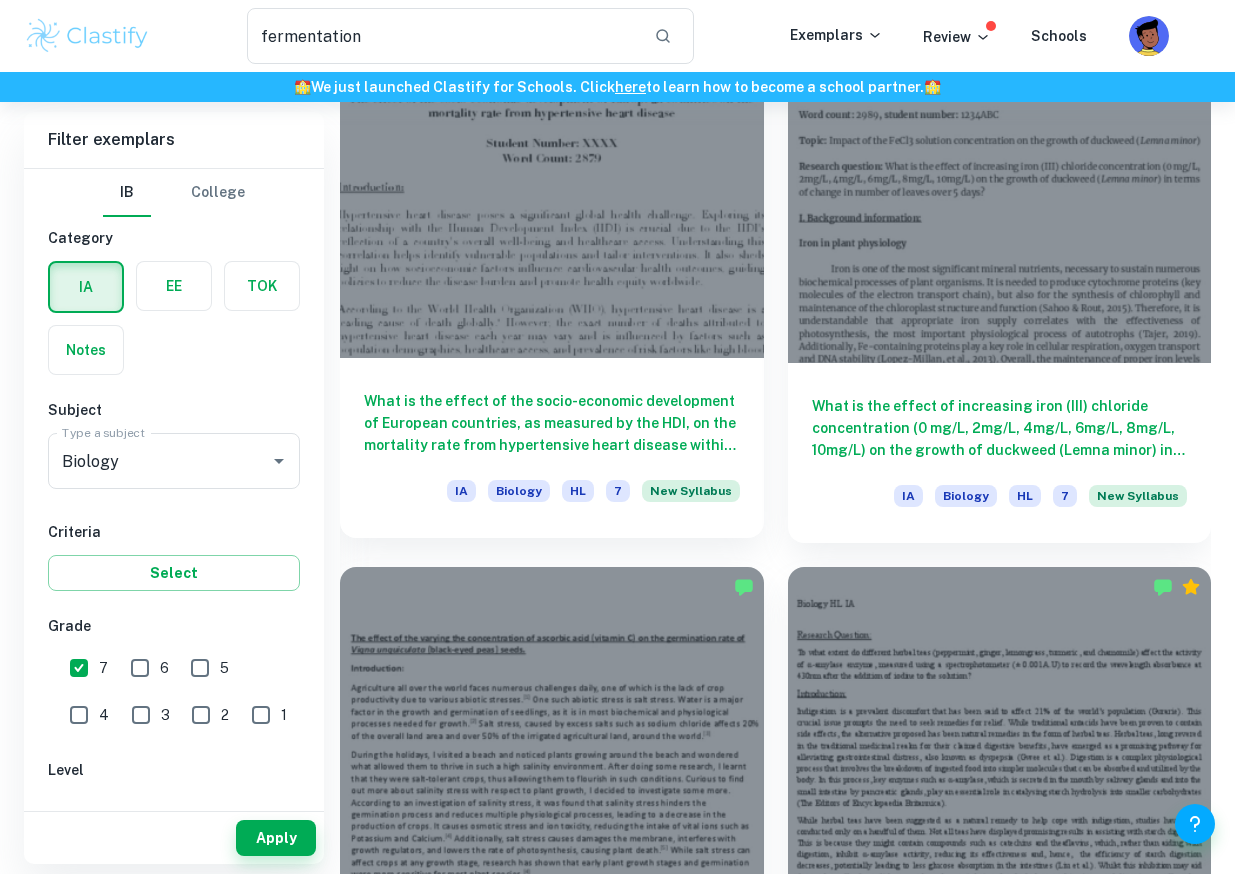 click on "What is the effect of the socio-economic development of European countries, as measured by the HDI, on the mortality rate from hypertensive heart disease within the older population (50+)?" at bounding box center (552, 423) 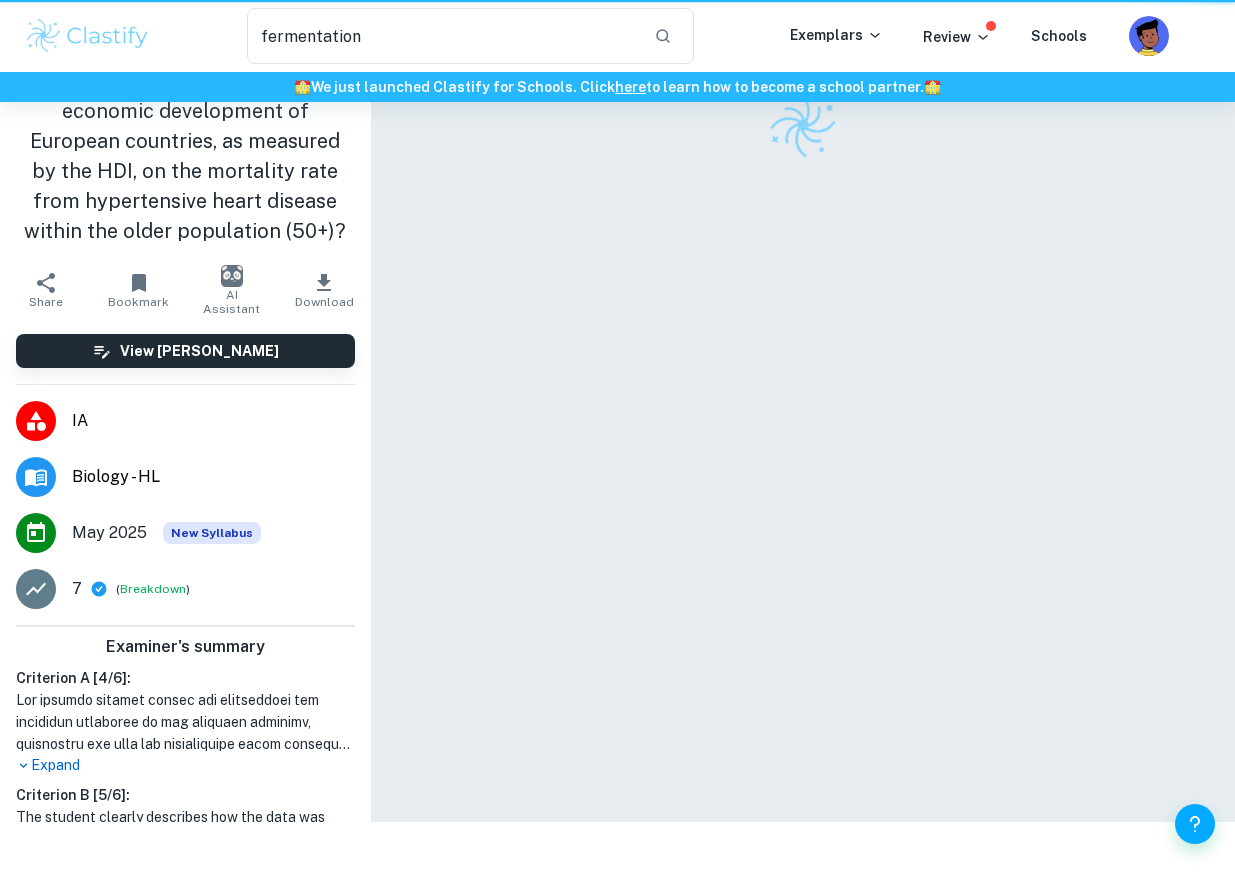 scroll, scrollTop: 0, scrollLeft: 0, axis: both 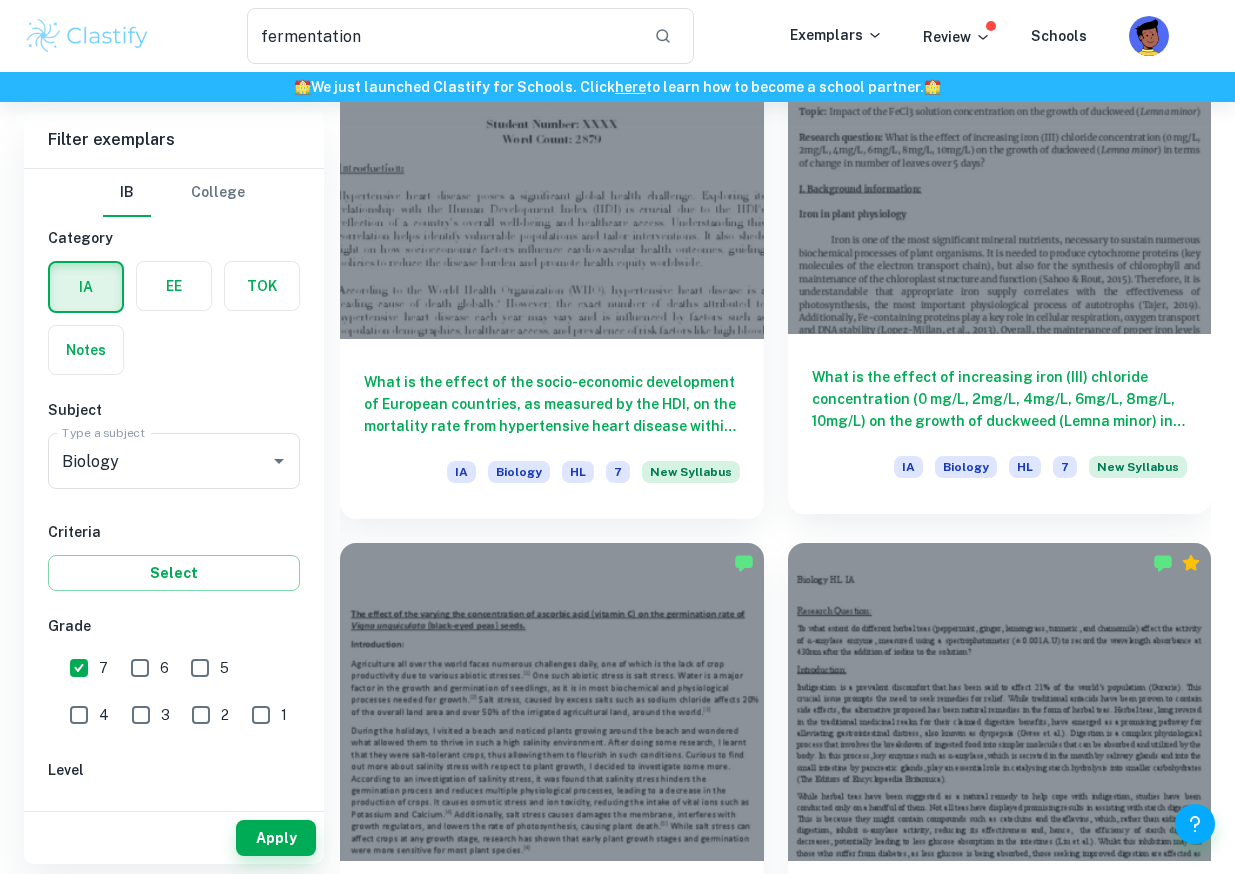 click on "IA Biology HL 7 New Syllabus" at bounding box center [1000, 473] 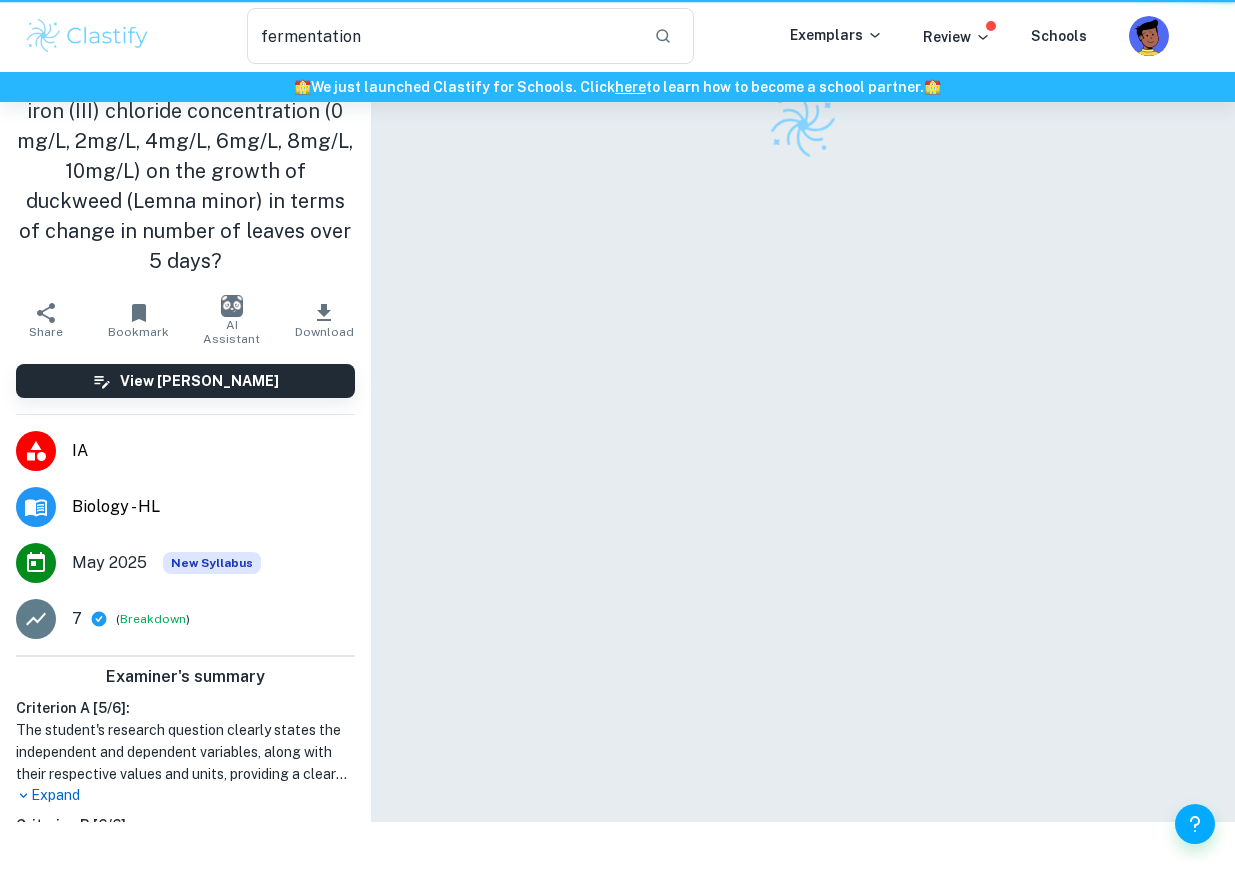 scroll, scrollTop: 0, scrollLeft: 0, axis: both 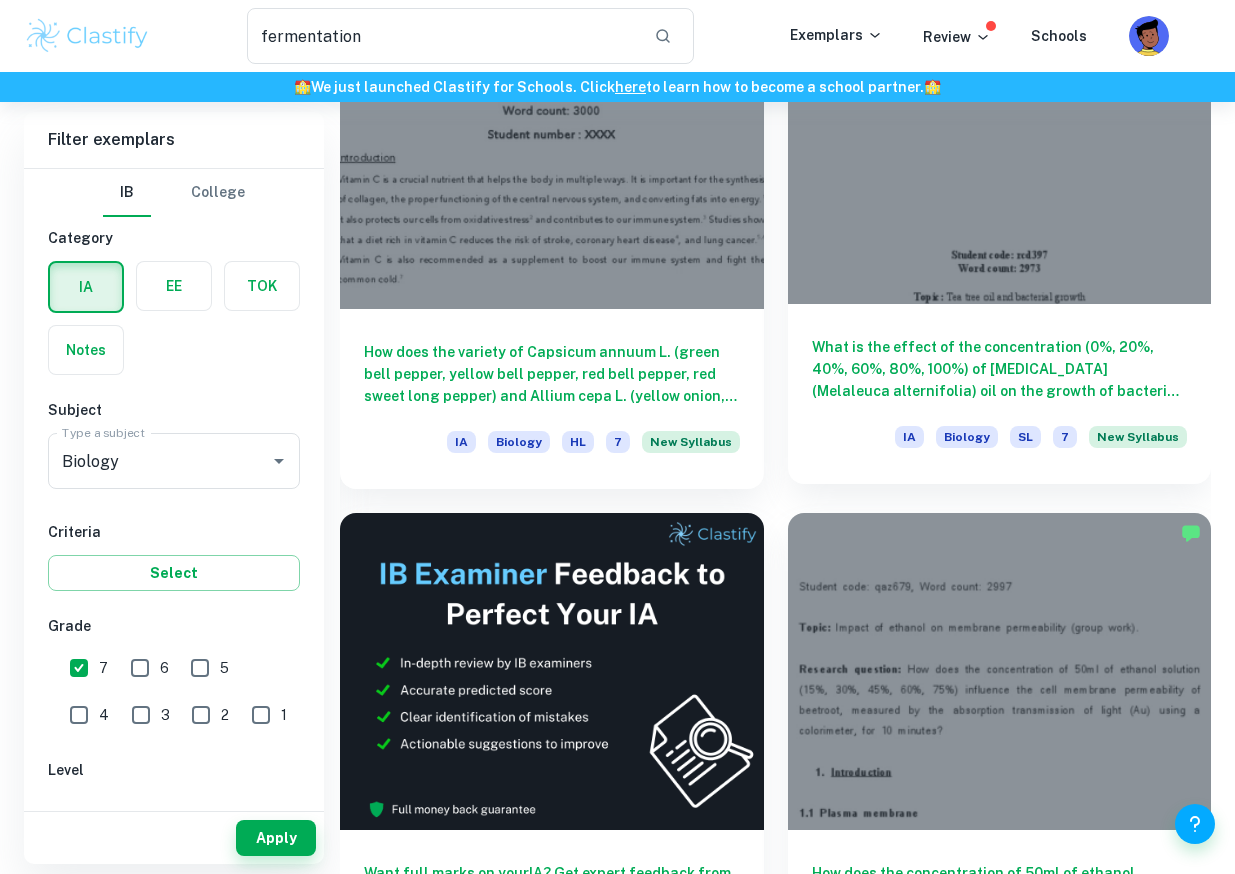 click at bounding box center (1000, 145) 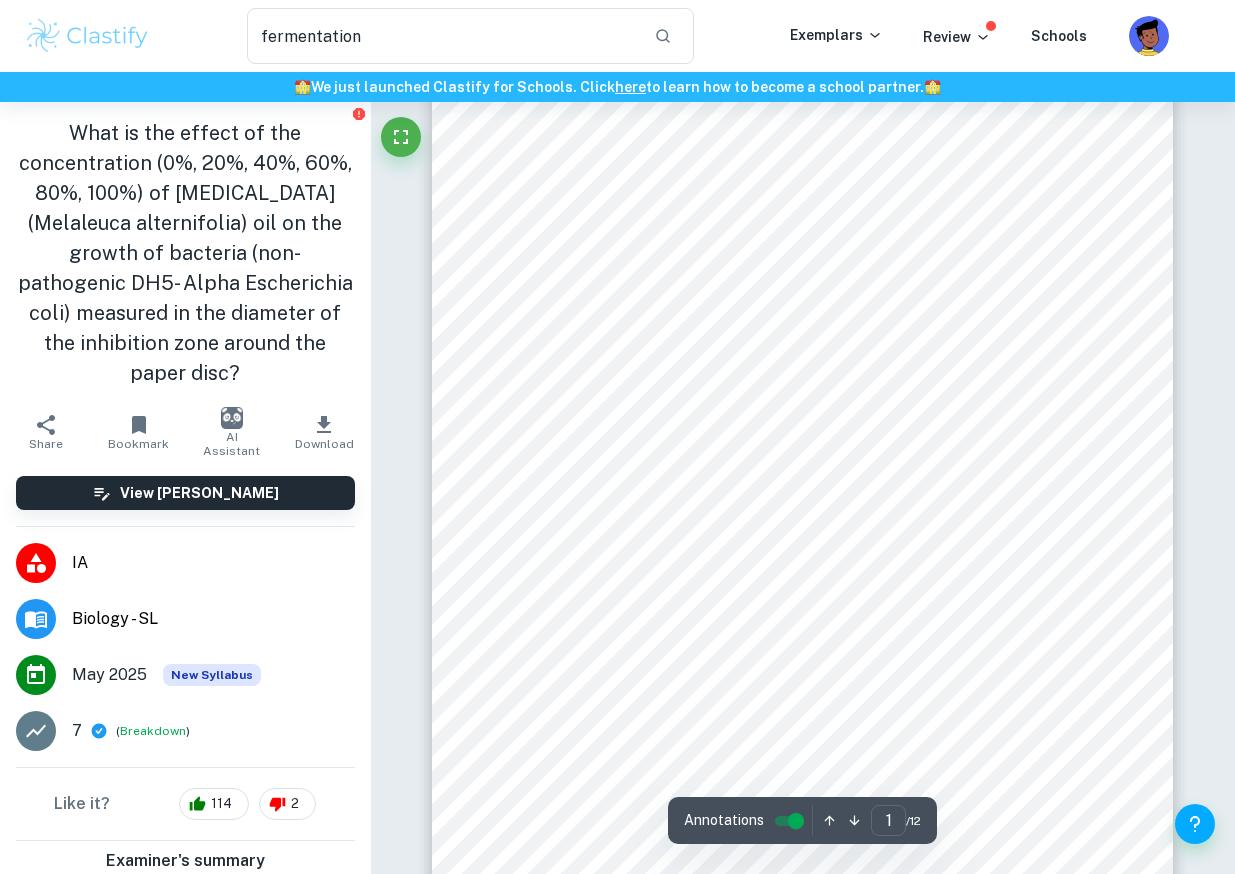 scroll, scrollTop: 48, scrollLeft: 0, axis: vertical 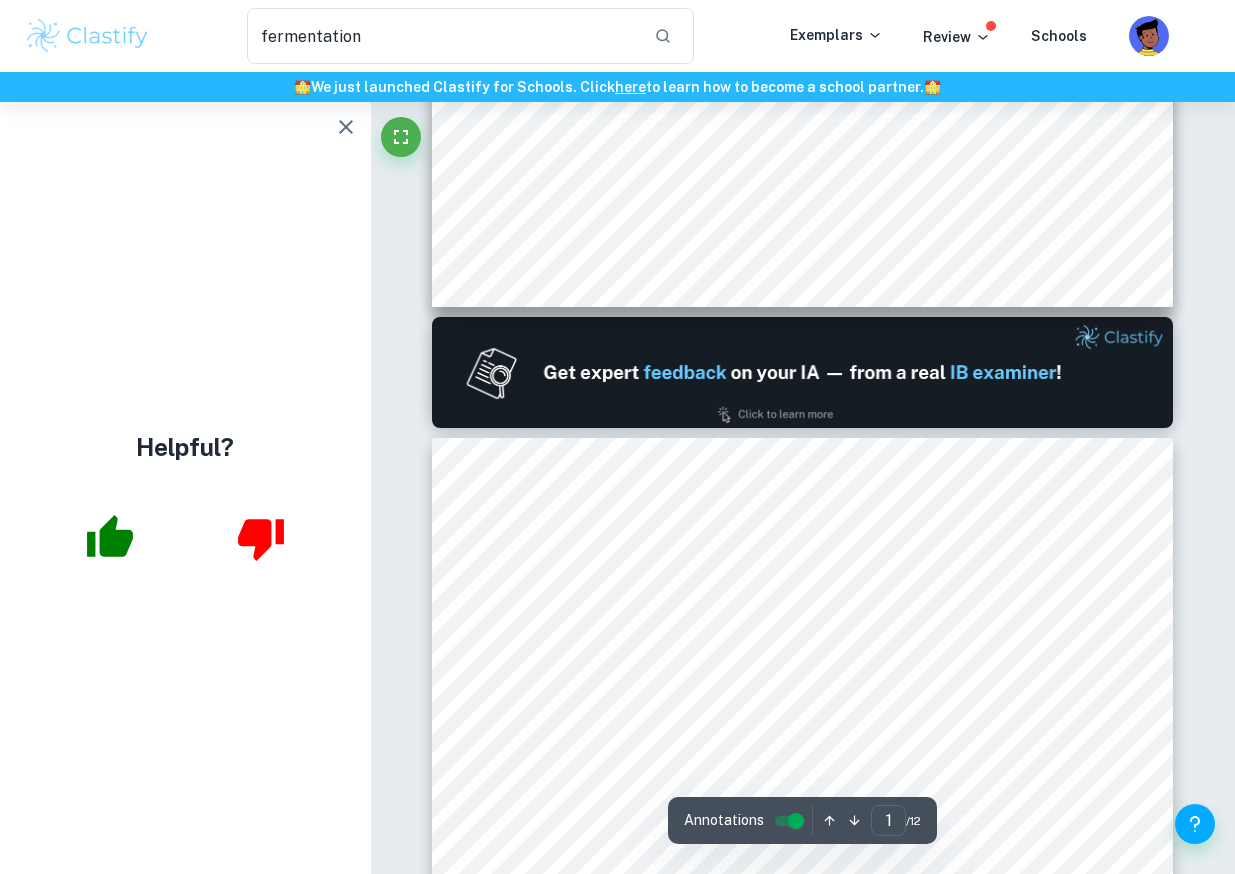 type on "2" 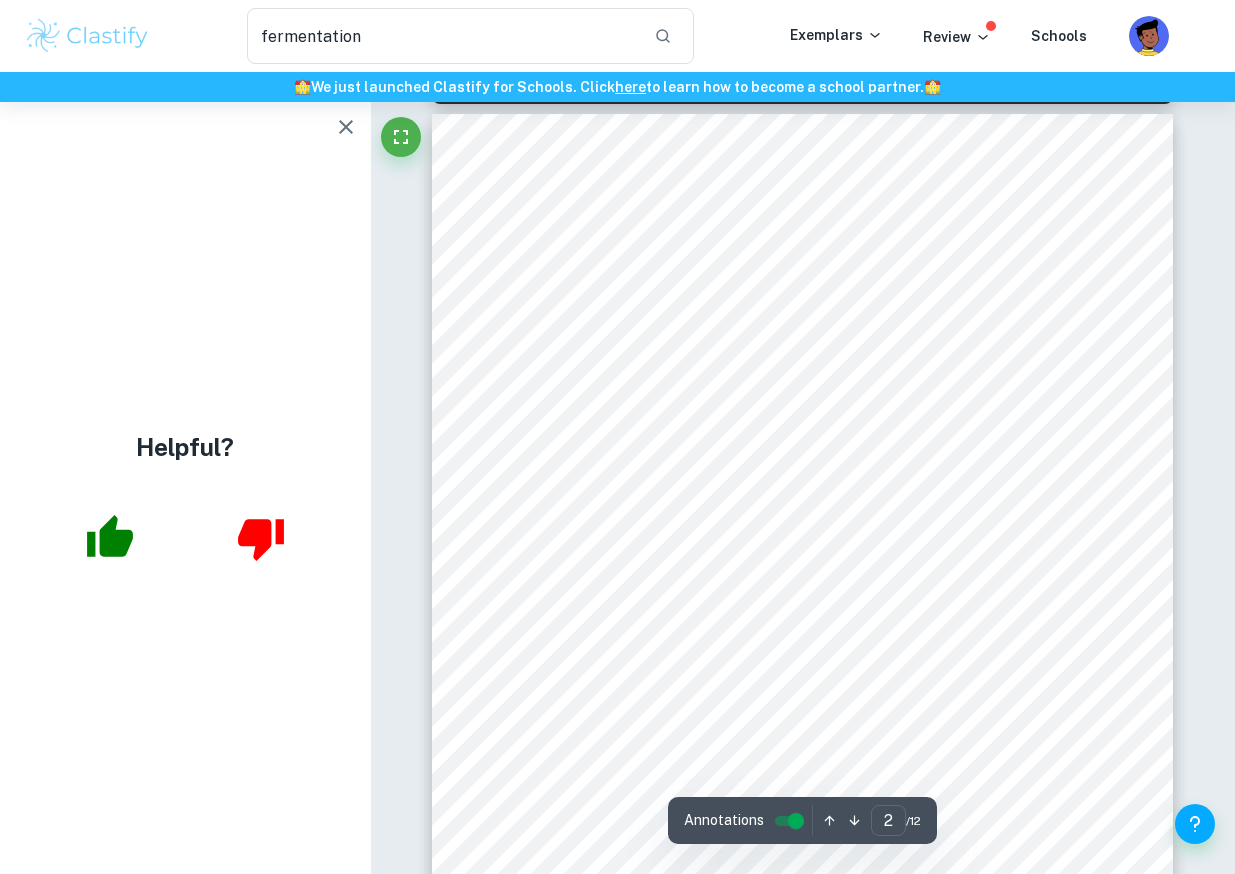 scroll, scrollTop: 1211, scrollLeft: 0, axis: vertical 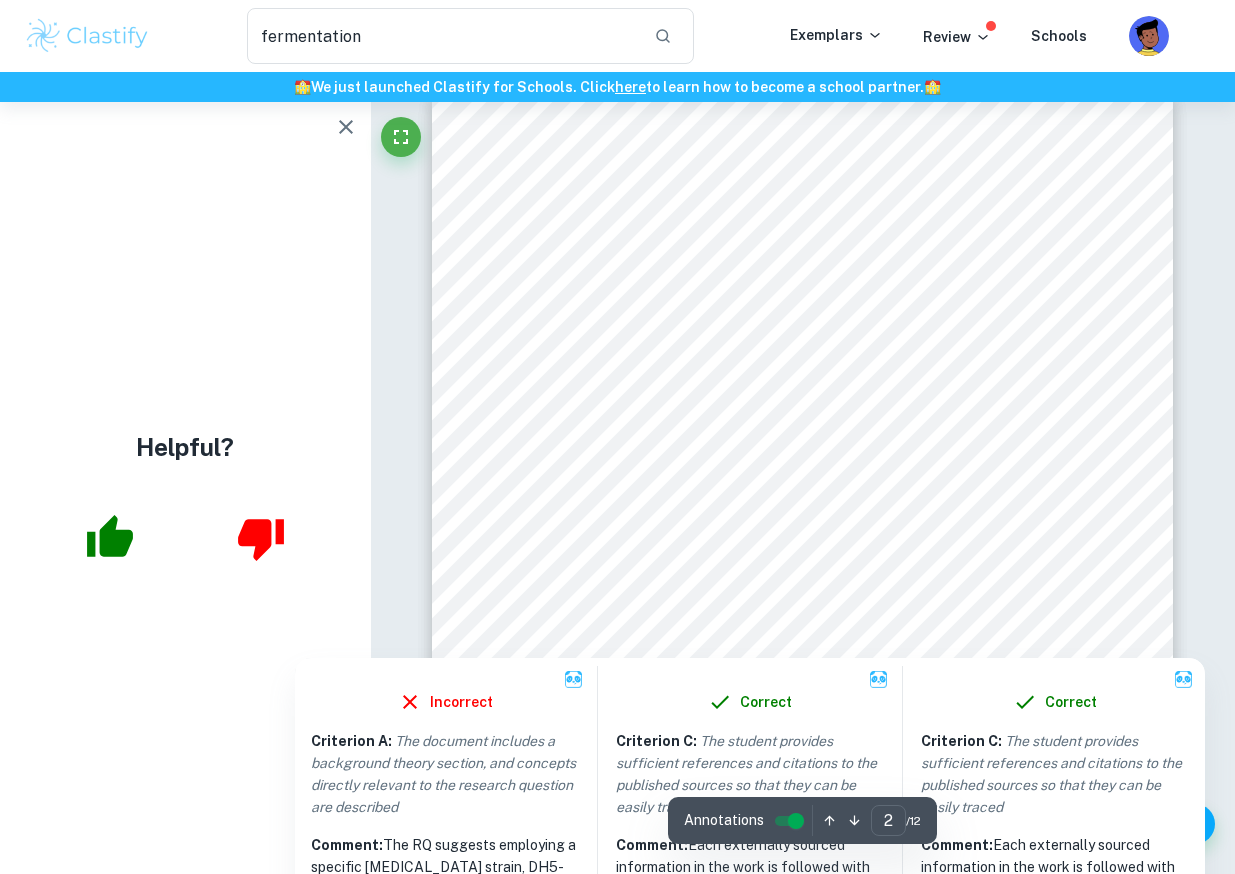 click at bounding box center (803, 387) 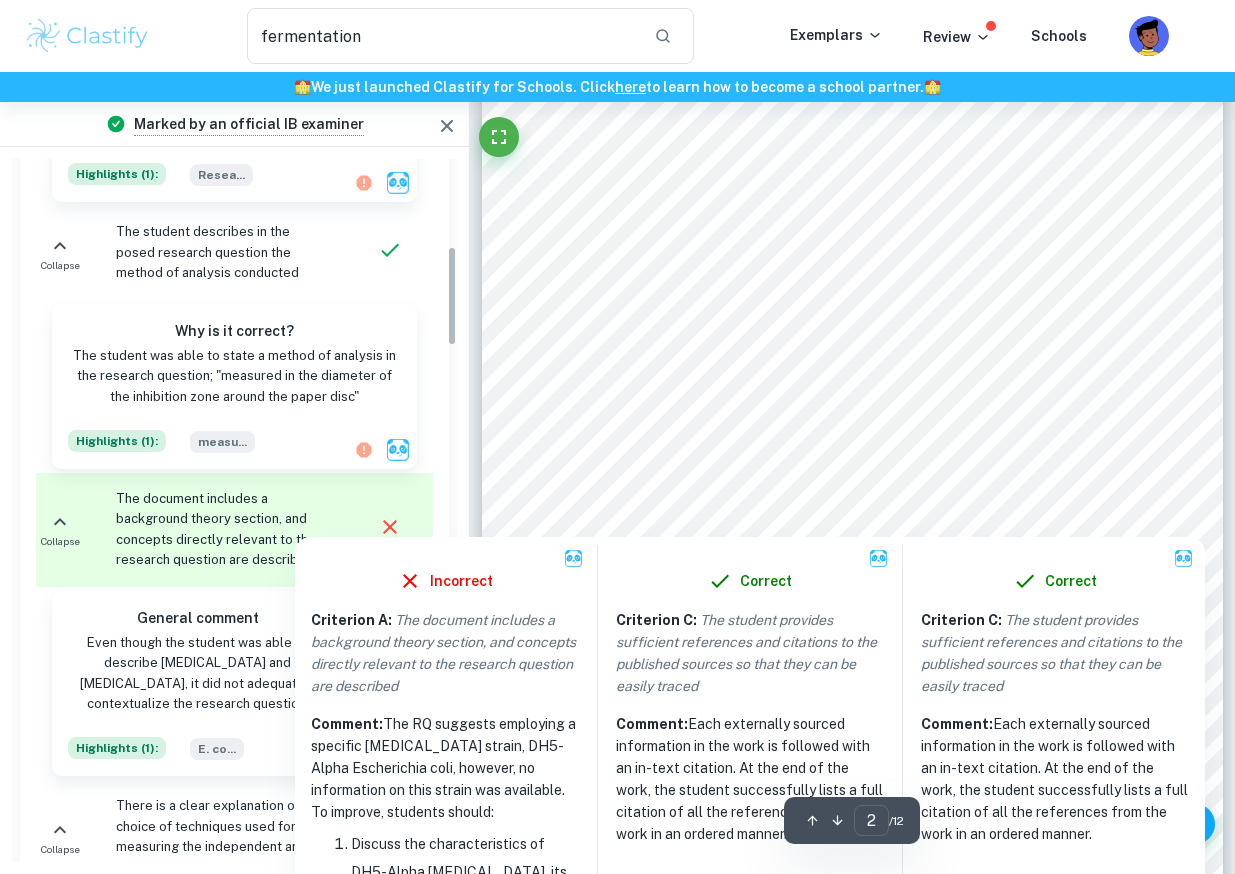 scroll, scrollTop: 612, scrollLeft: 0, axis: vertical 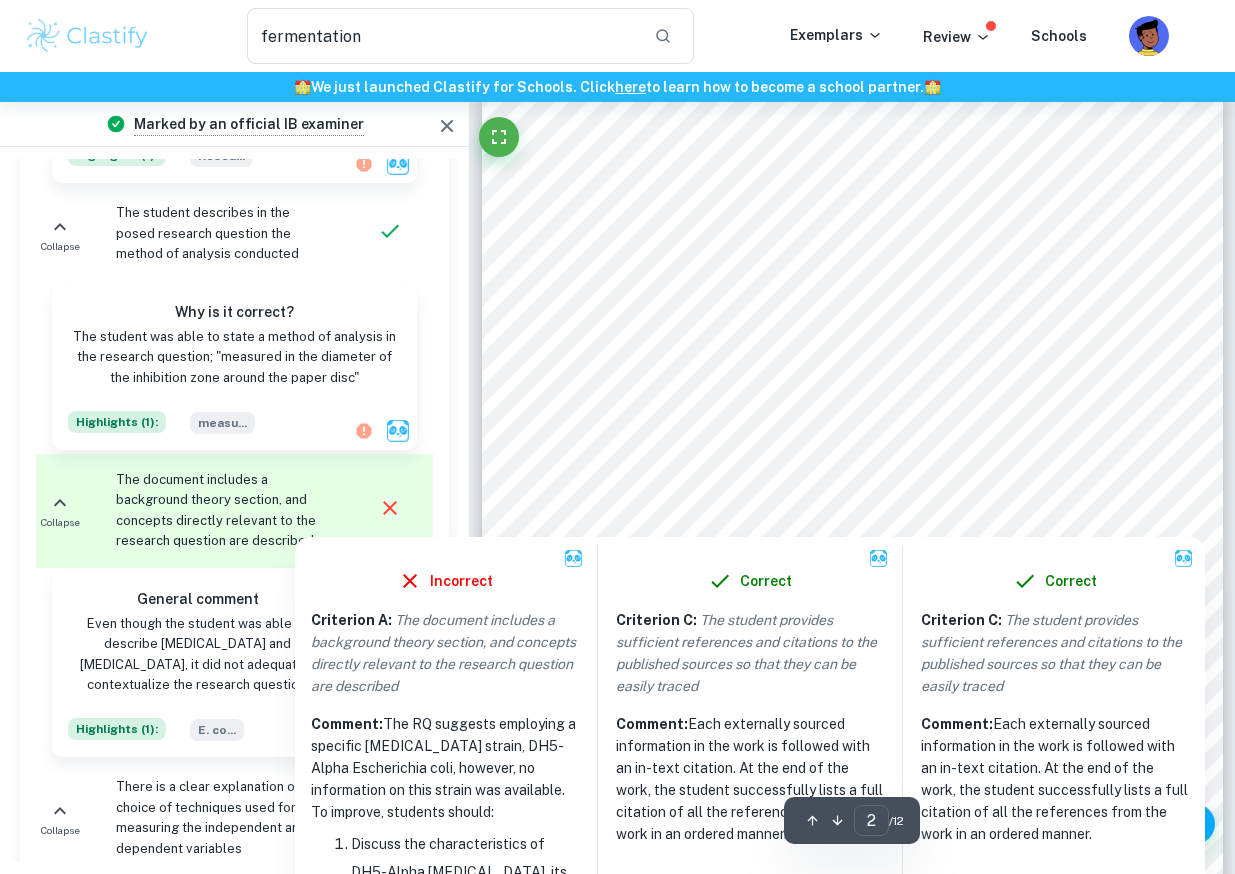 click 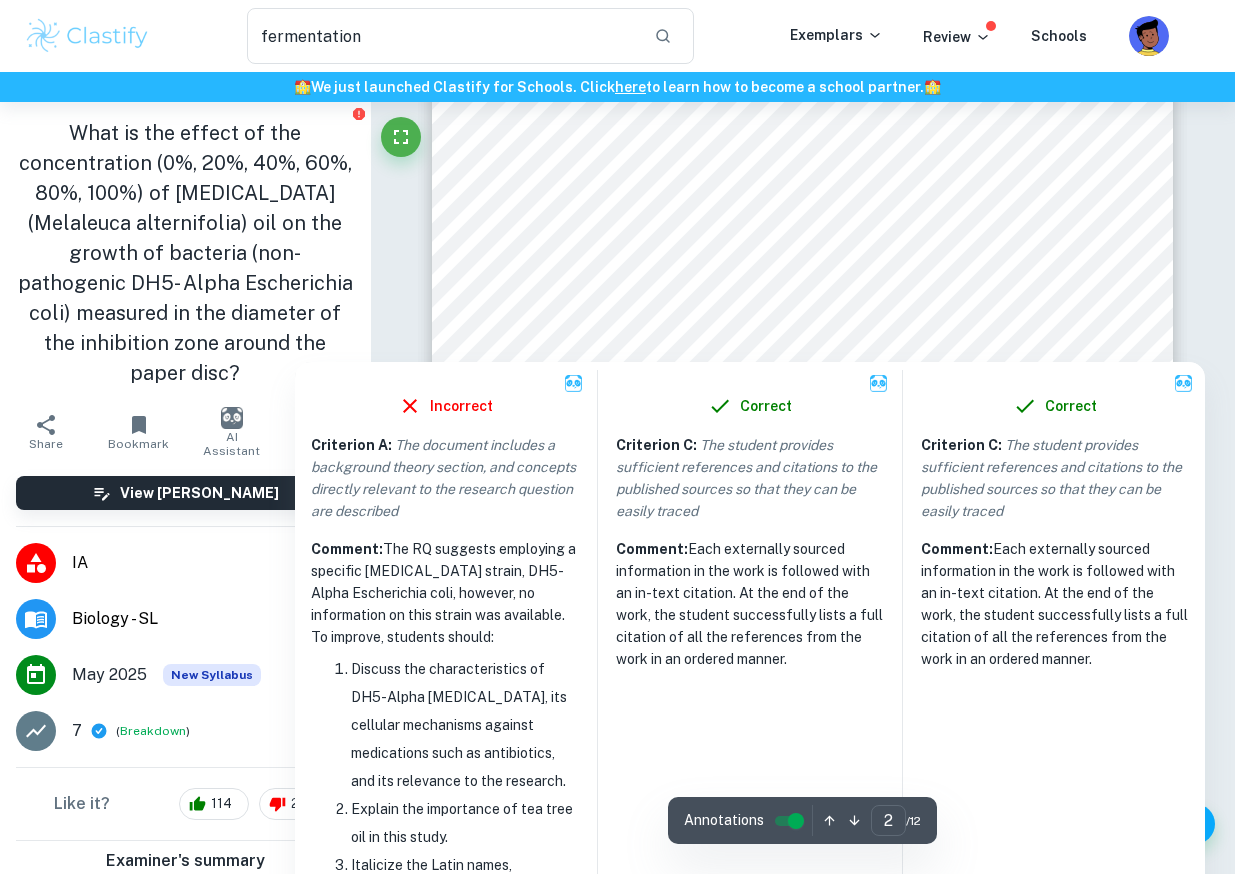 scroll, scrollTop: 1508, scrollLeft: 0, axis: vertical 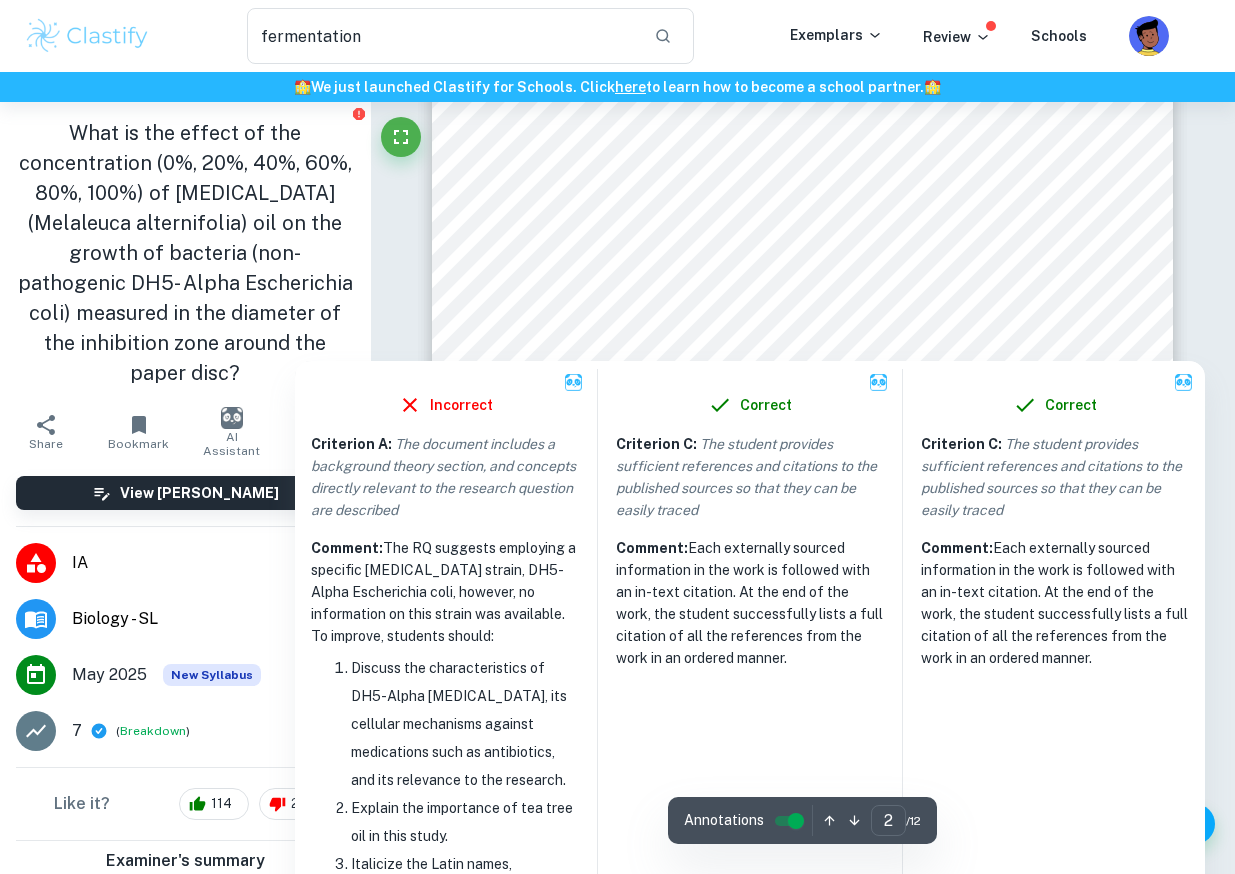 click at bounding box center [803, 327] 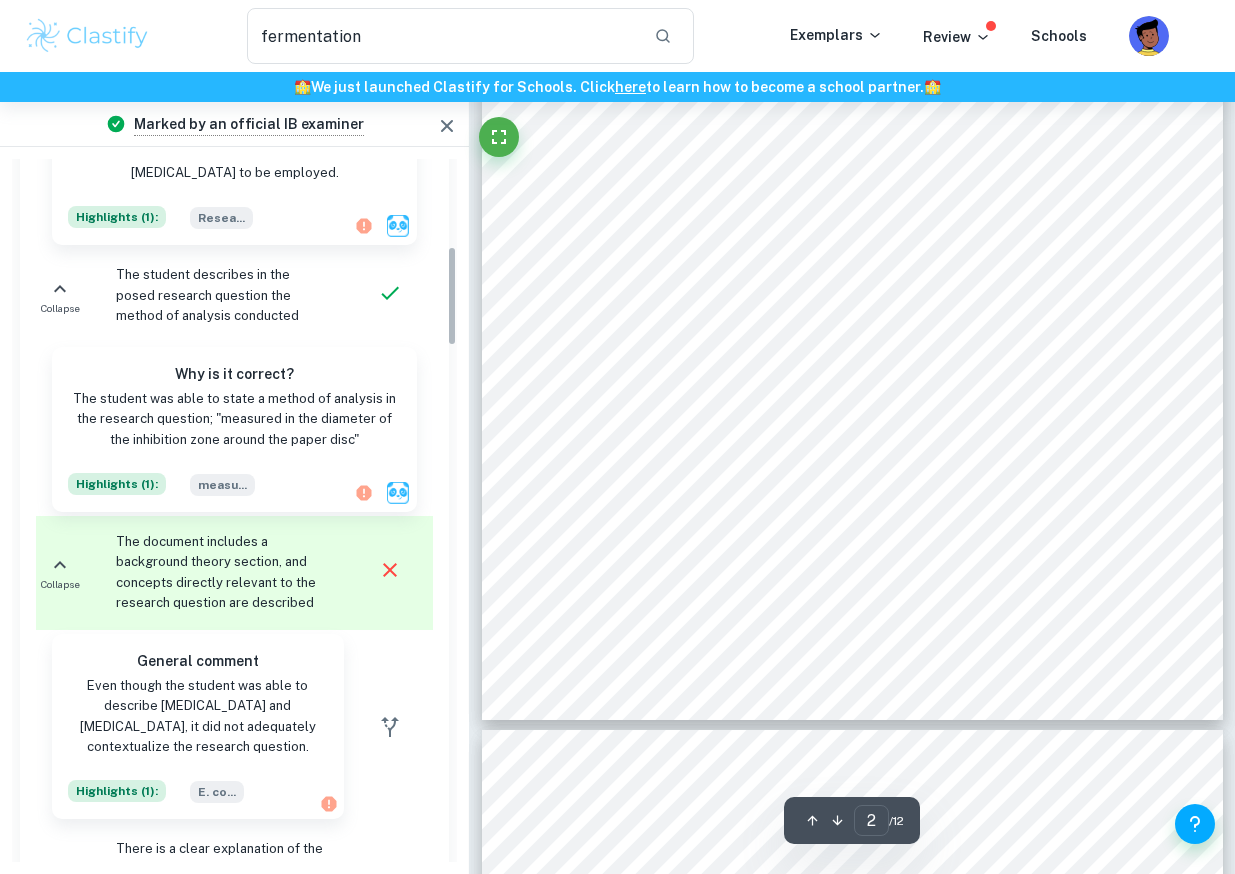scroll, scrollTop: 612, scrollLeft: 0, axis: vertical 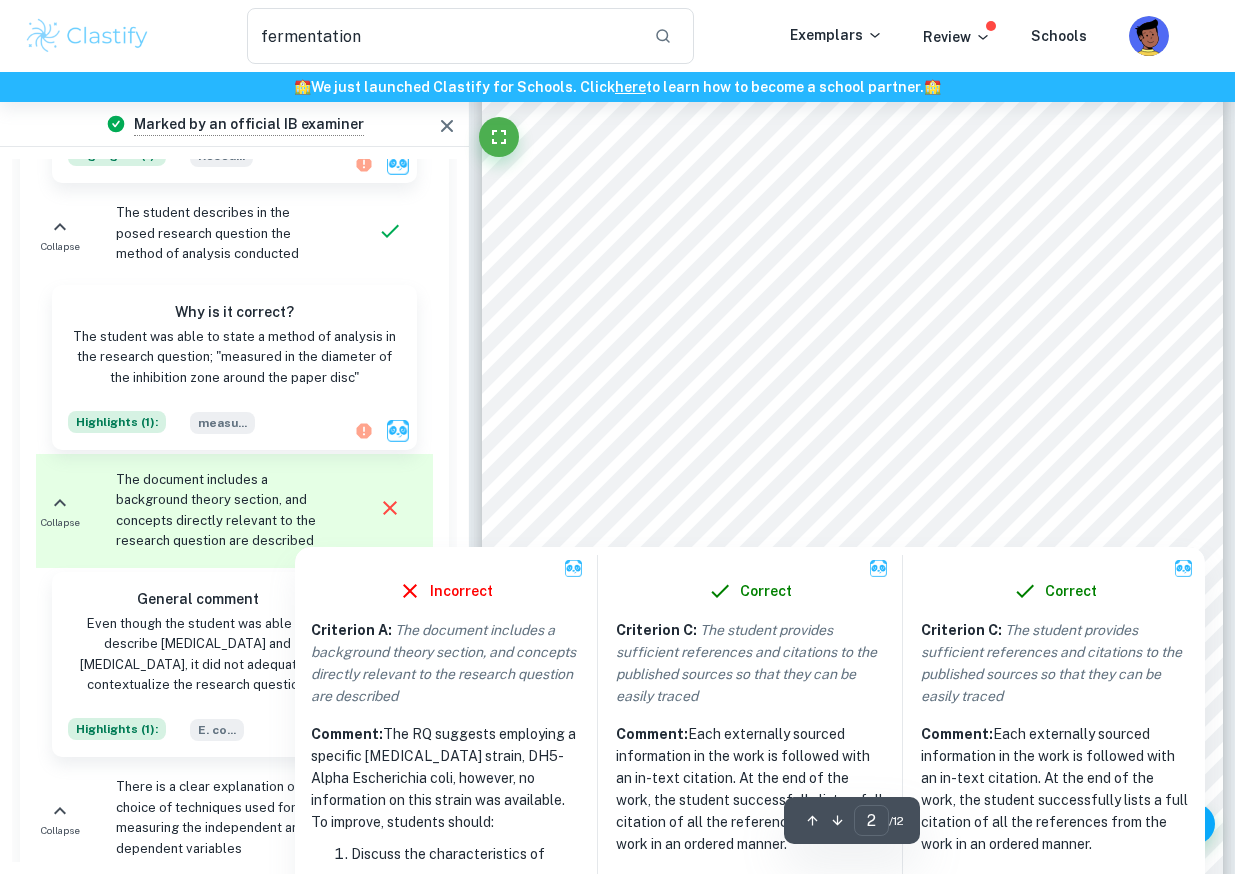click at bounding box center (815, 325) 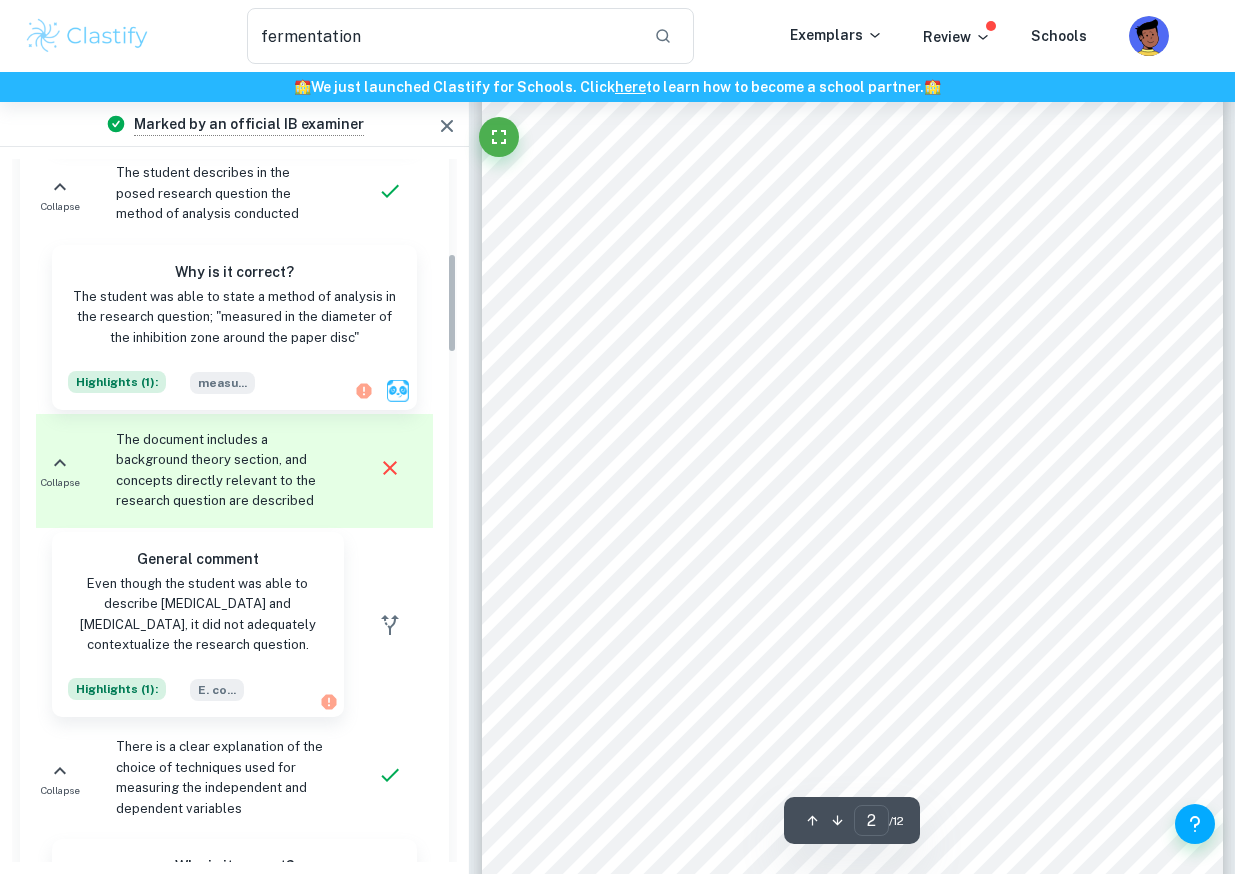 scroll, scrollTop: 657, scrollLeft: 0, axis: vertical 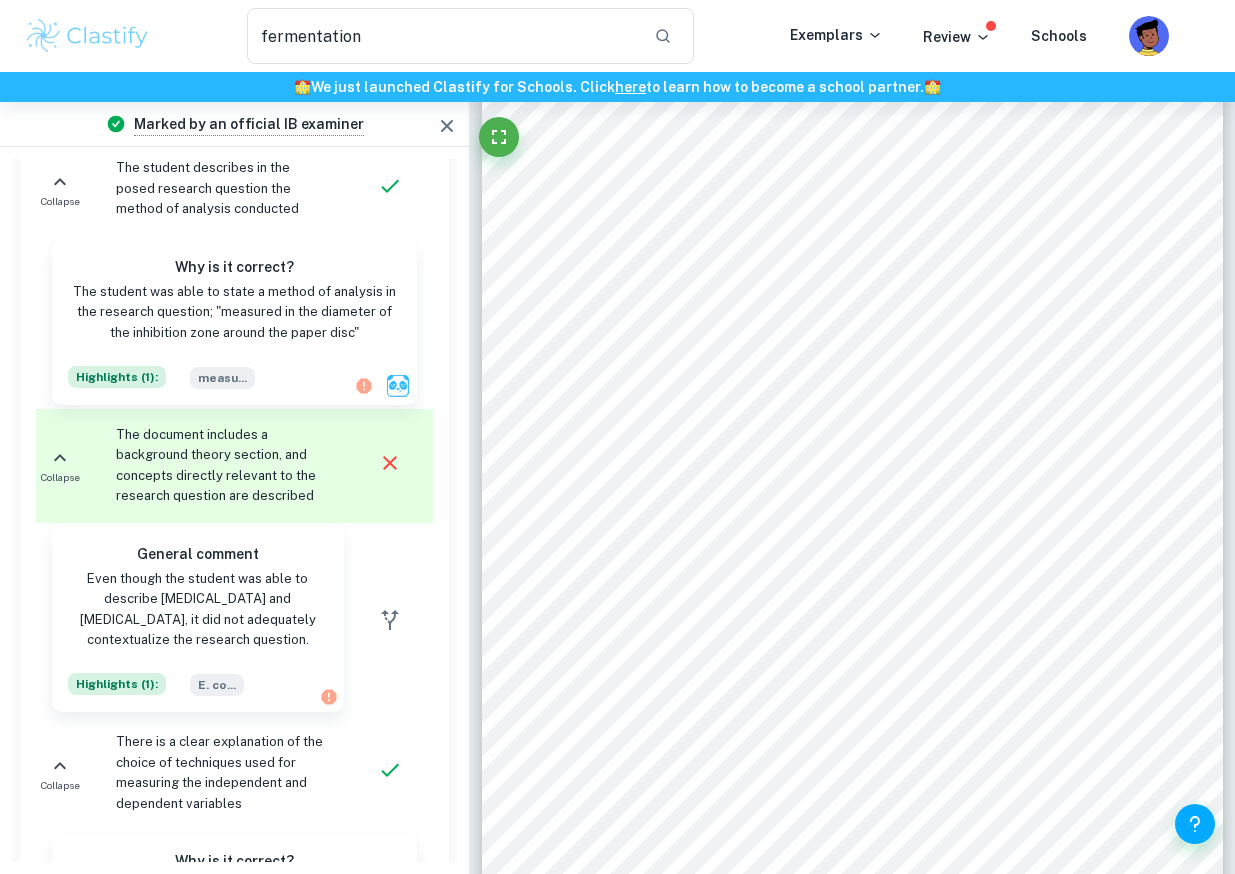 click on "Even though the student was able to describe [MEDICAL_DATA] and [MEDICAL_DATA], it did not adequately contextualize the research question." at bounding box center [198, 610] 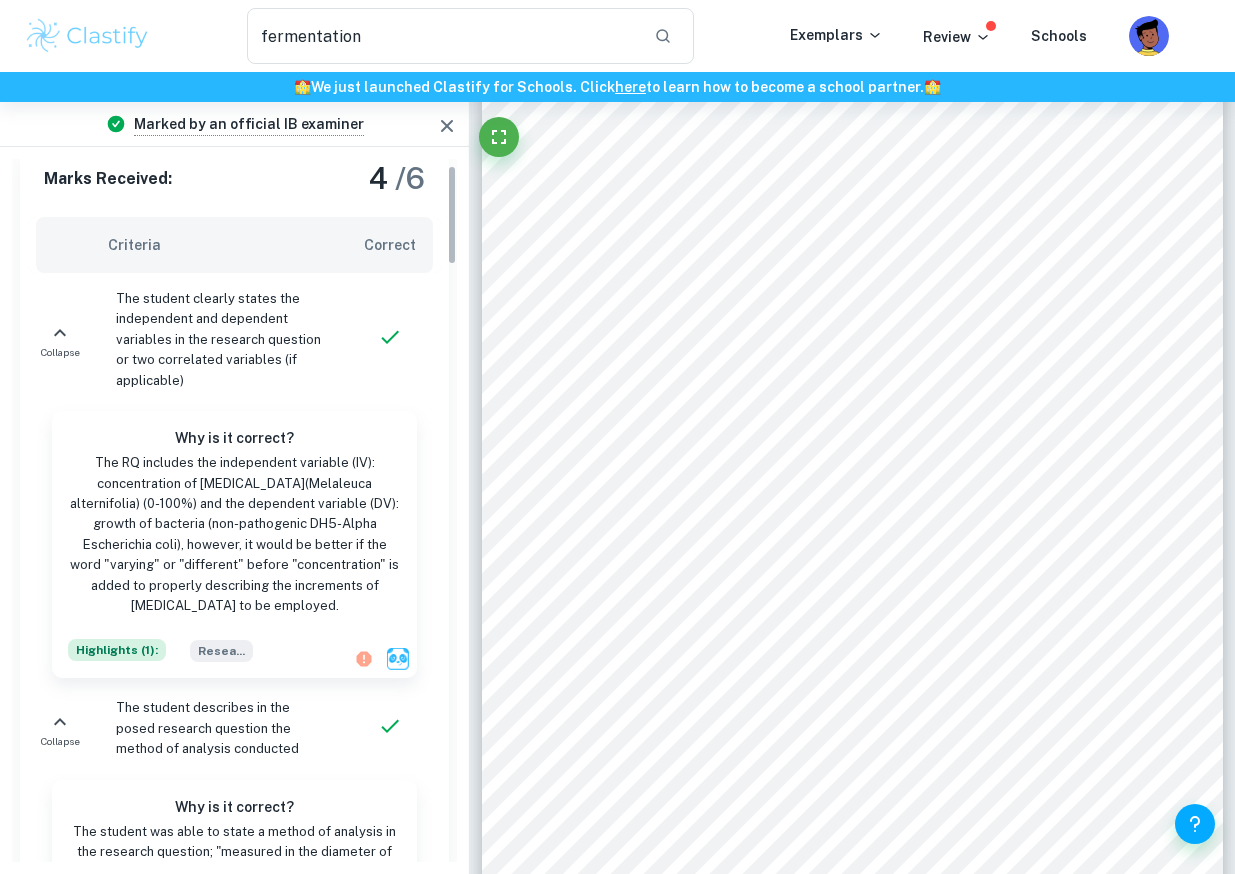 scroll, scrollTop: 0, scrollLeft: 0, axis: both 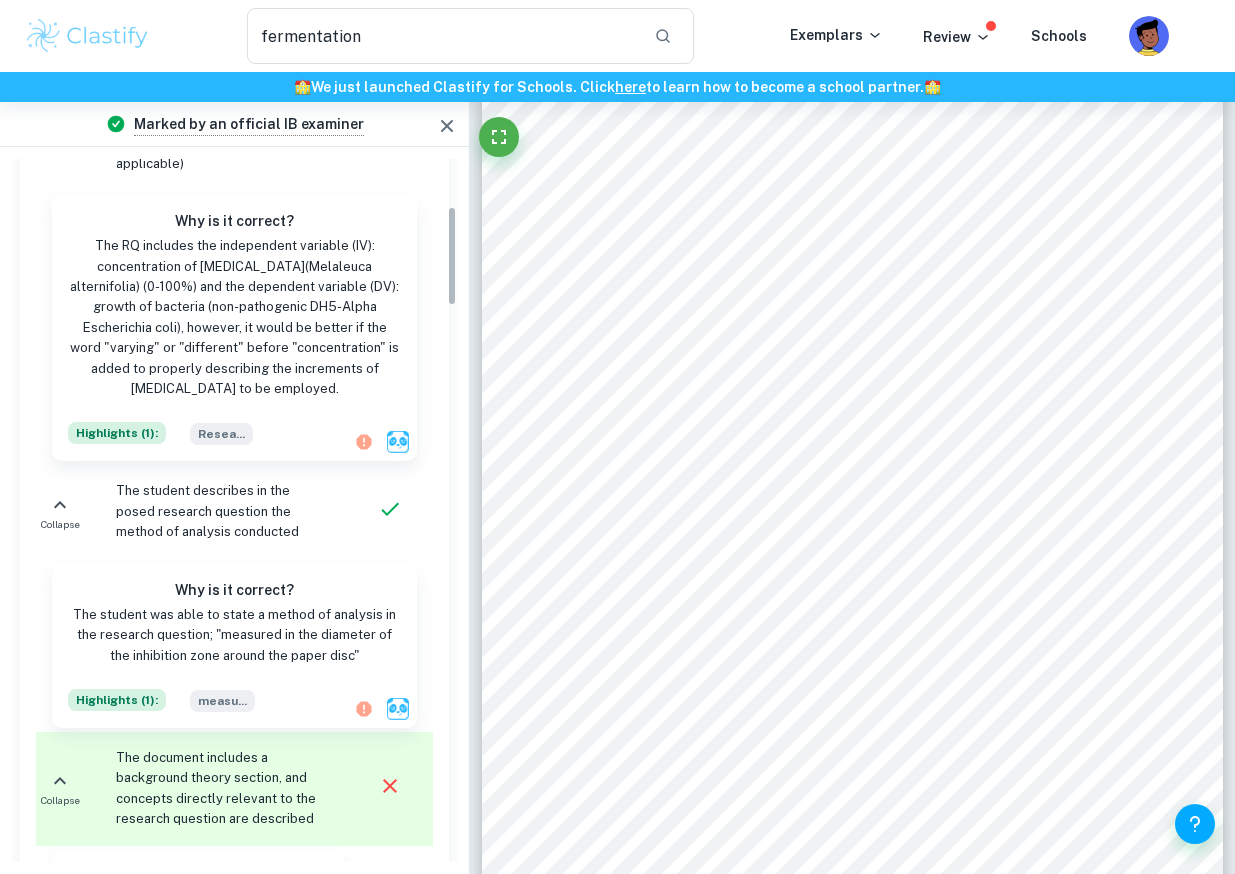 click on "The student describes in the posed research question the method of analysis conducted" at bounding box center [224, 511] 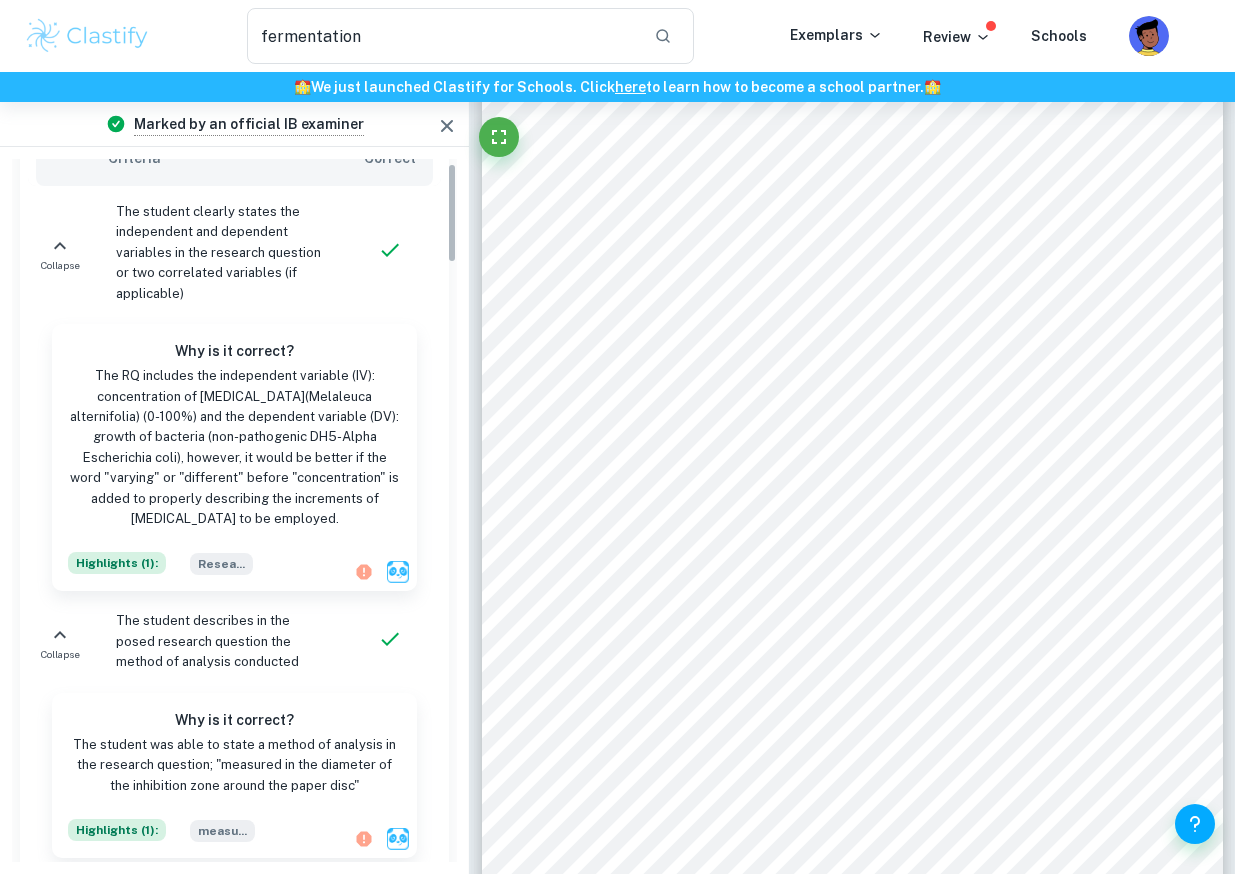 scroll, scrollTop: 0, scrollLeft: 0, axis: both 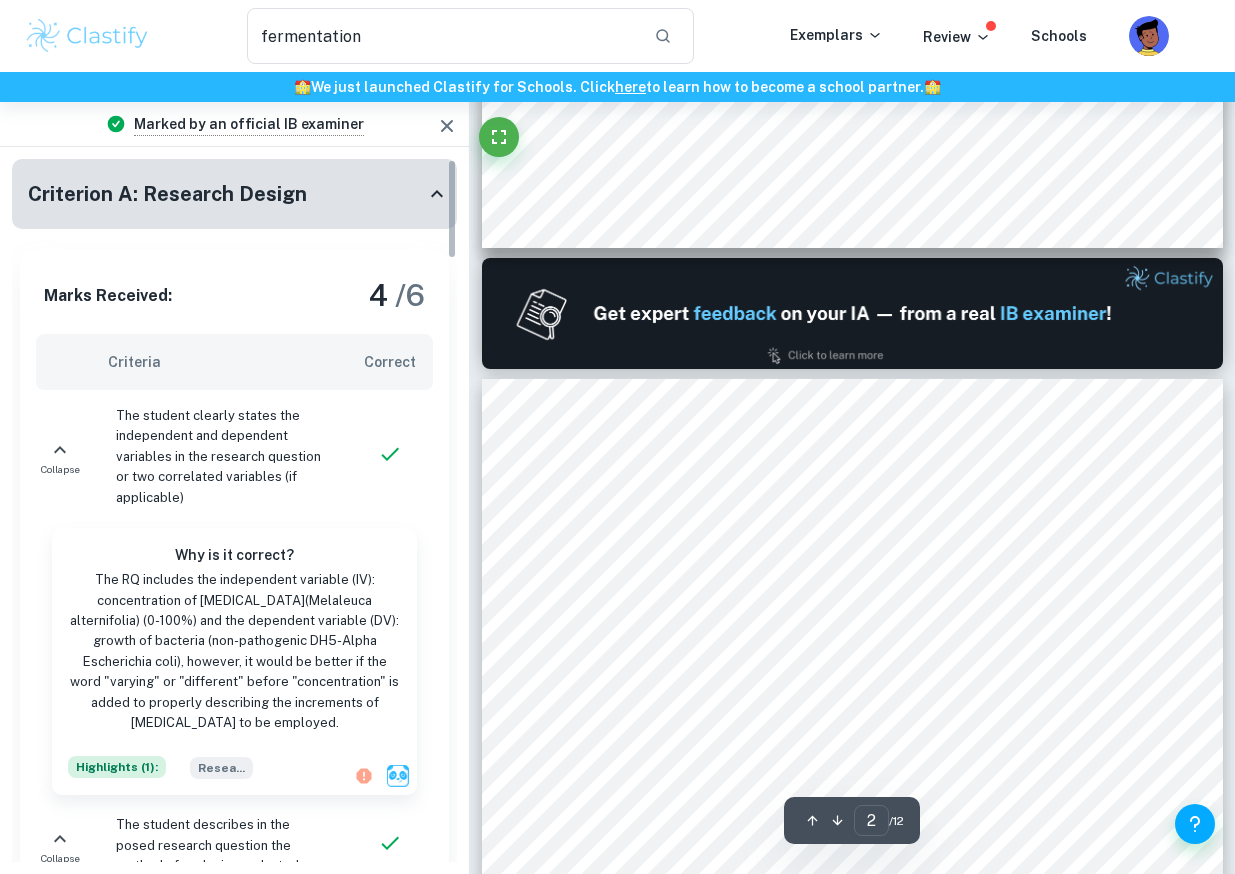 type on "1" 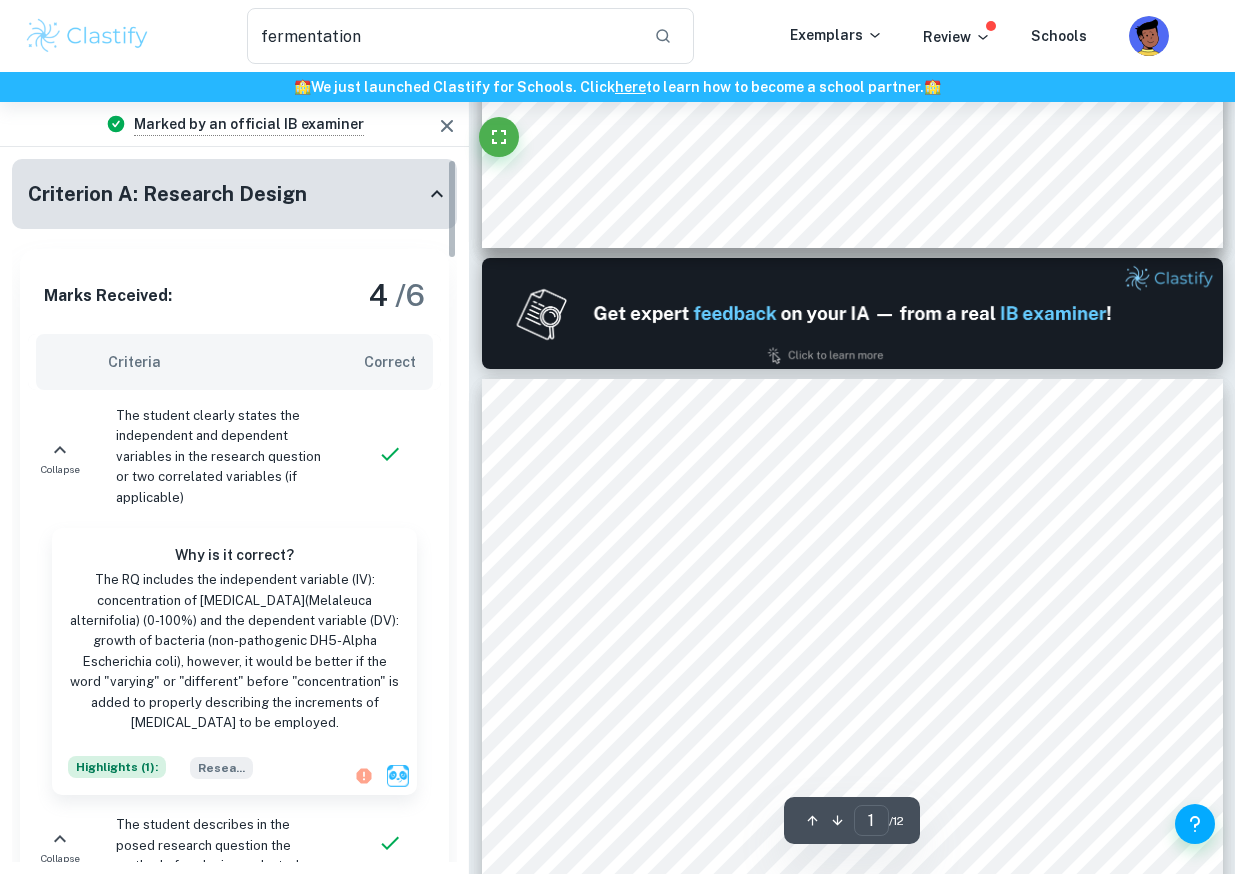 scroll, scrollTop: 836, scrollLeft: 0, axis: vertical 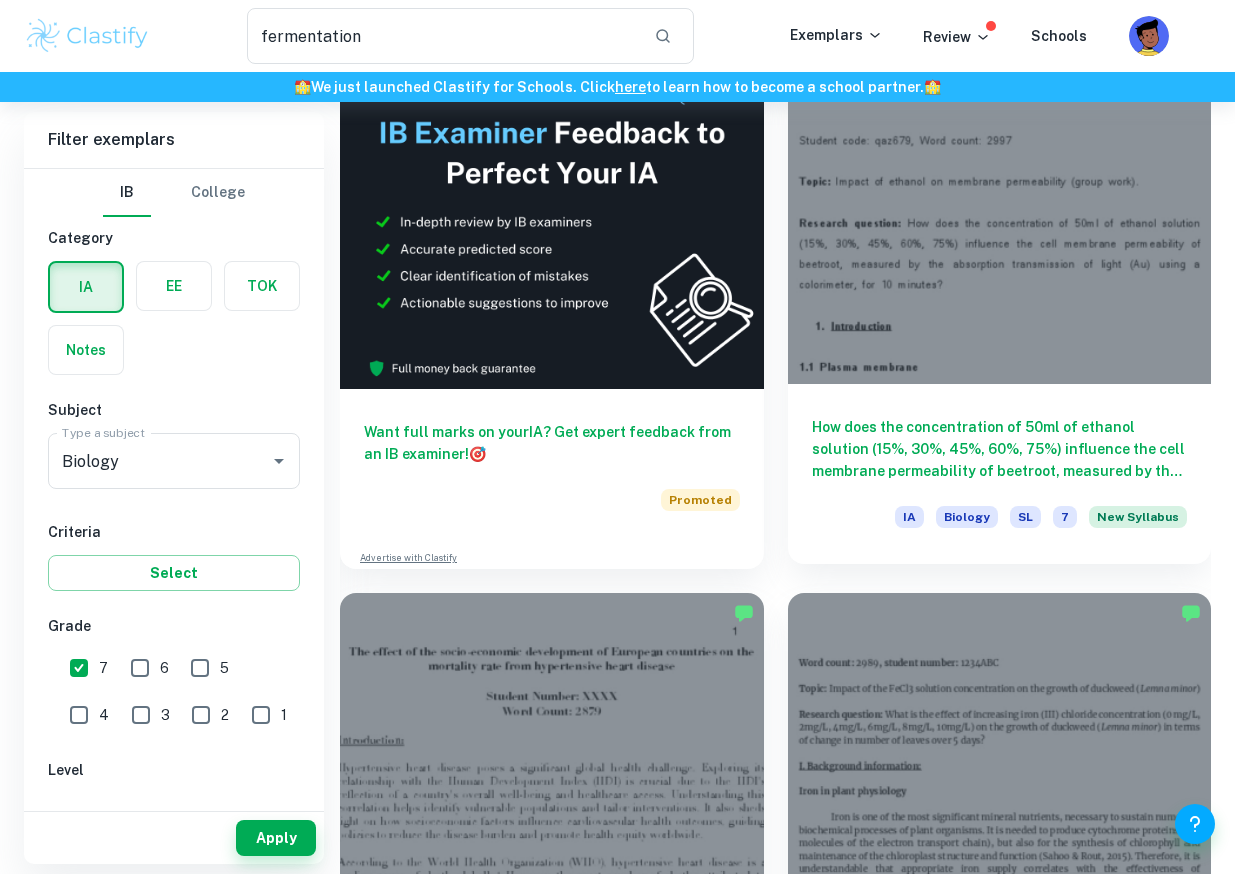 click on "IA Biology SL 7 New Syllabus" at bounding box center [1000, 523] 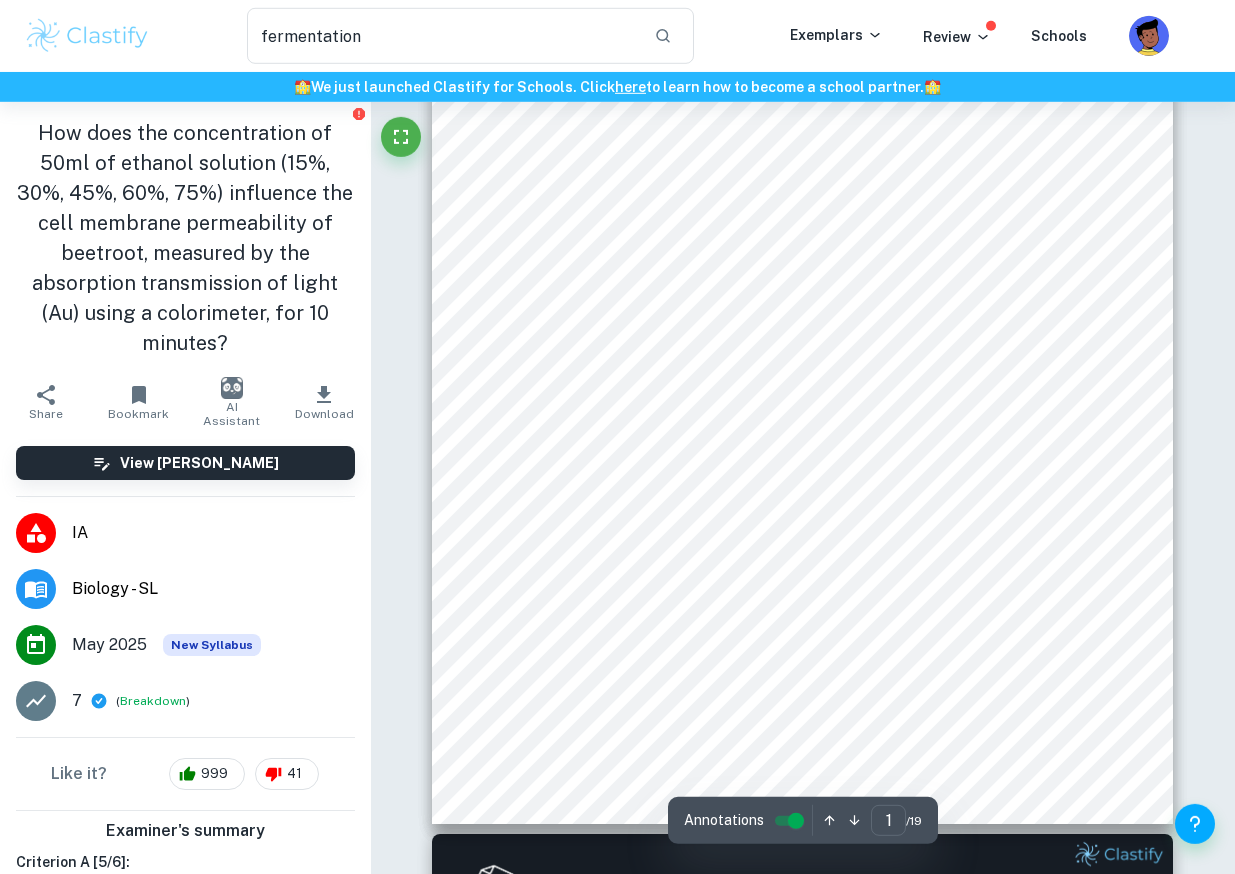 scroll, scrollTop: 217, scrollLeft: 0, axis: vertical 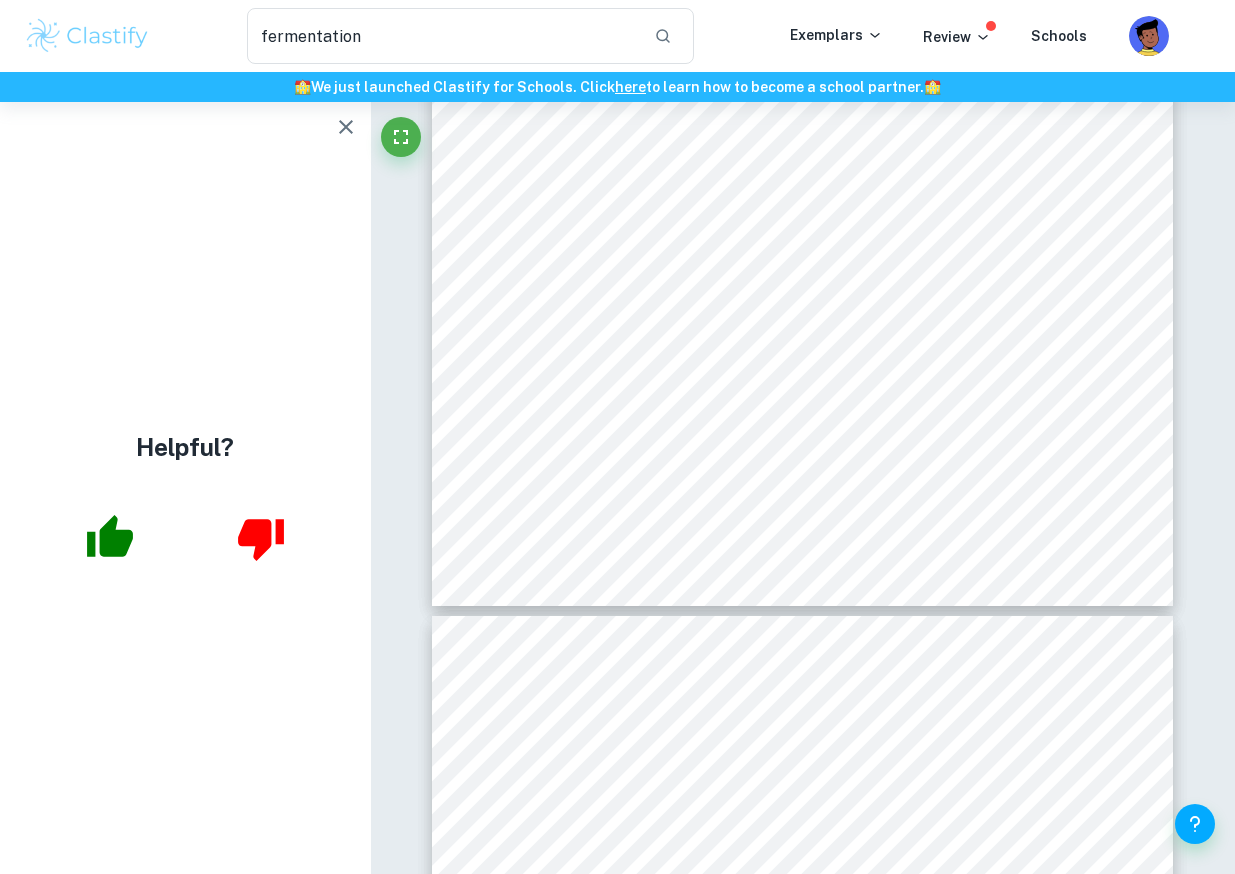 type on "1" 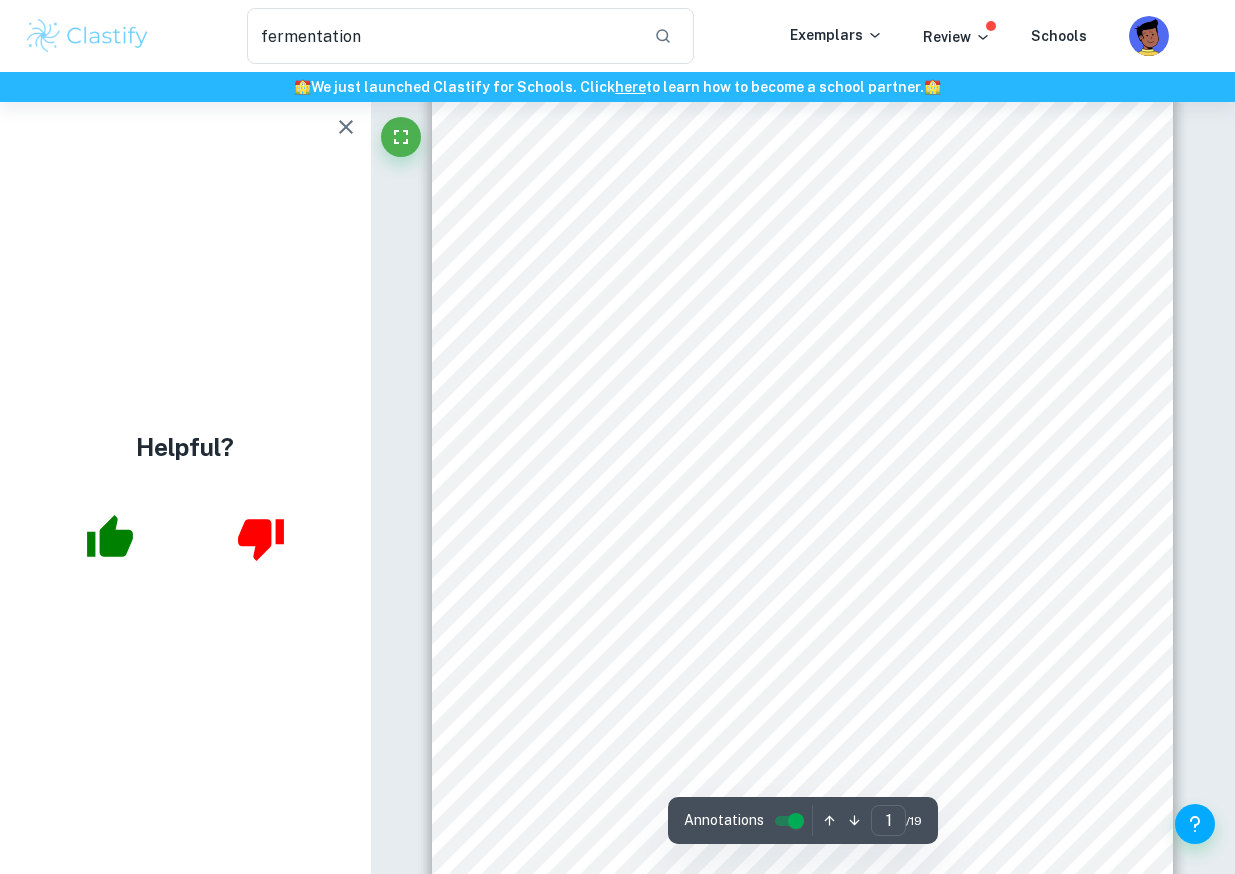 scroll, scrollTop: 0, scrollLeft: 0, axis: both 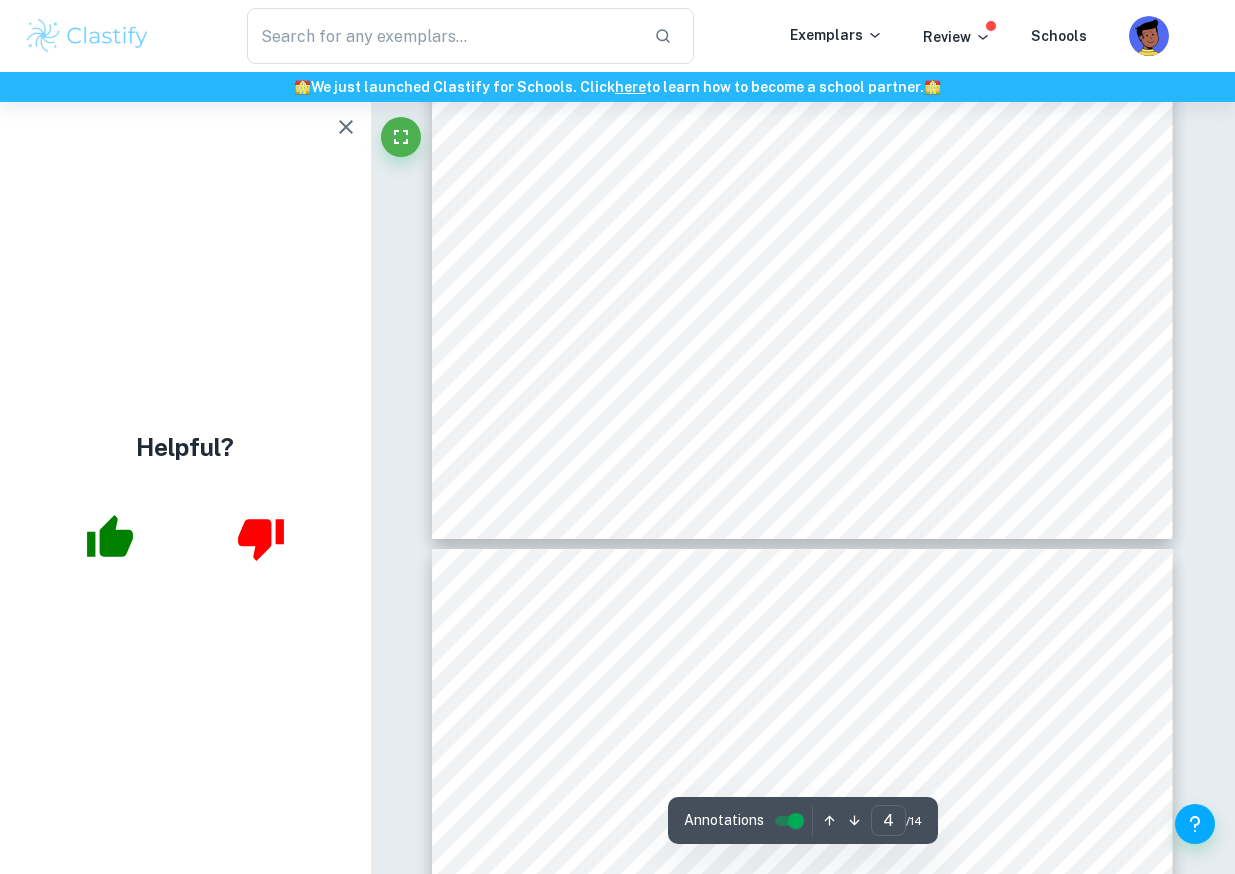 type on "5" 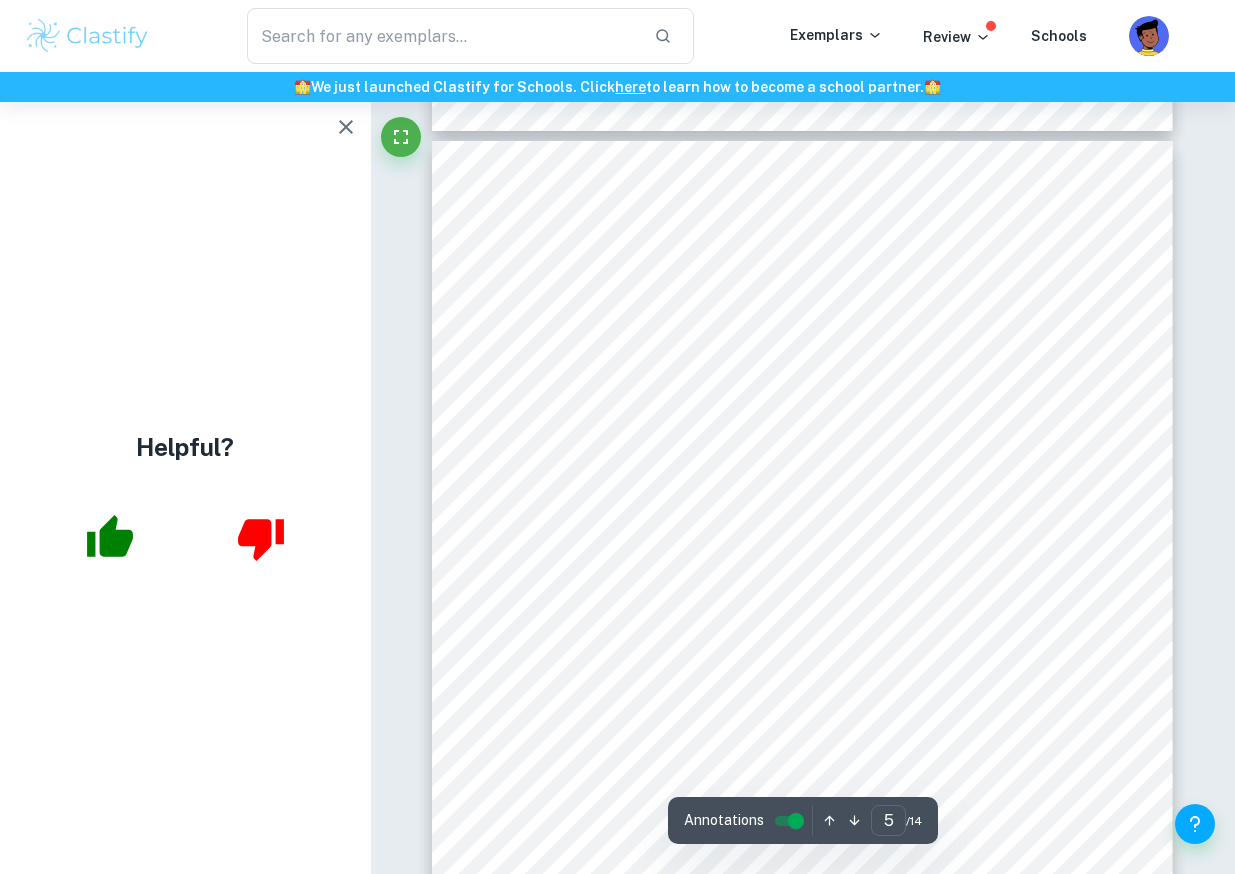 scroll, scrollTop: 4390, scrollLeft: 0, axis: vertical 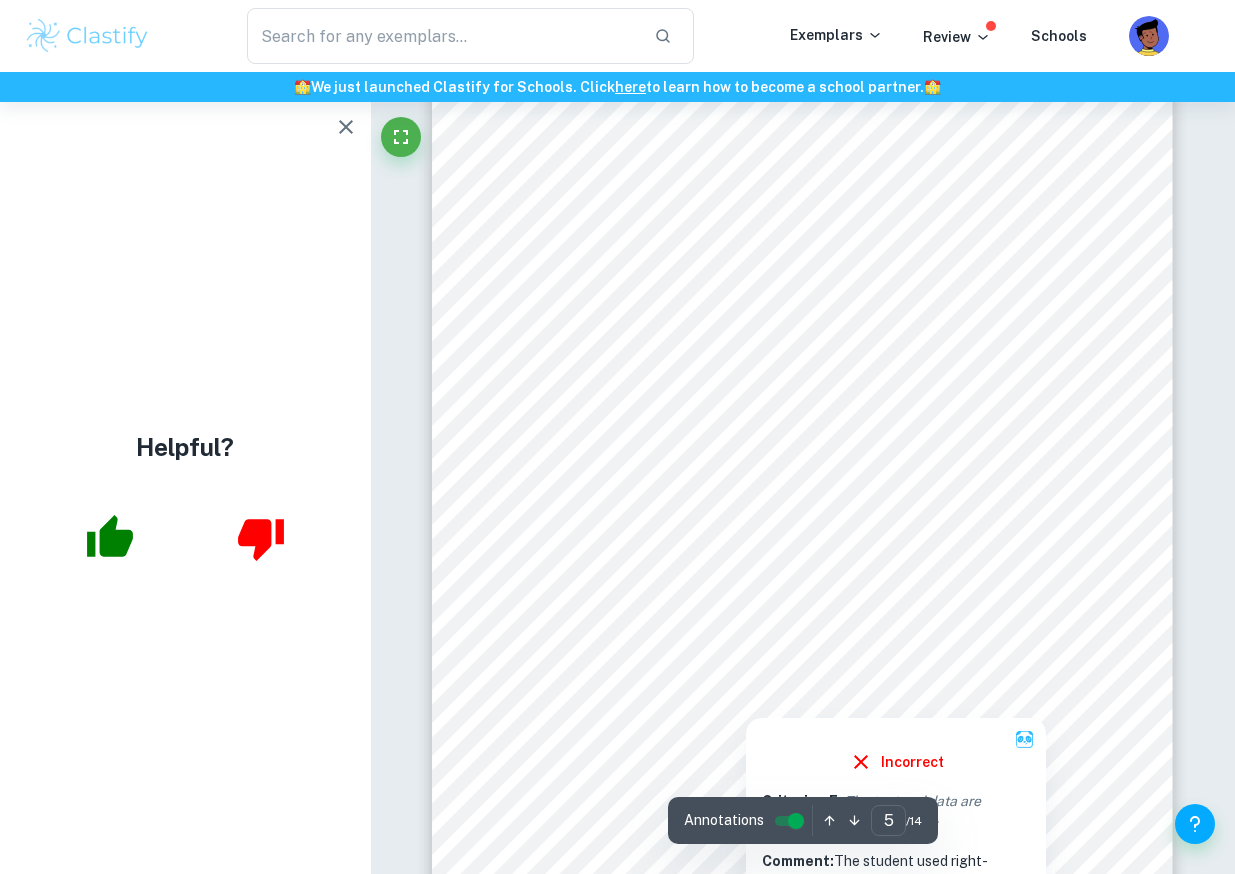 click at bounding box center [561, 556] 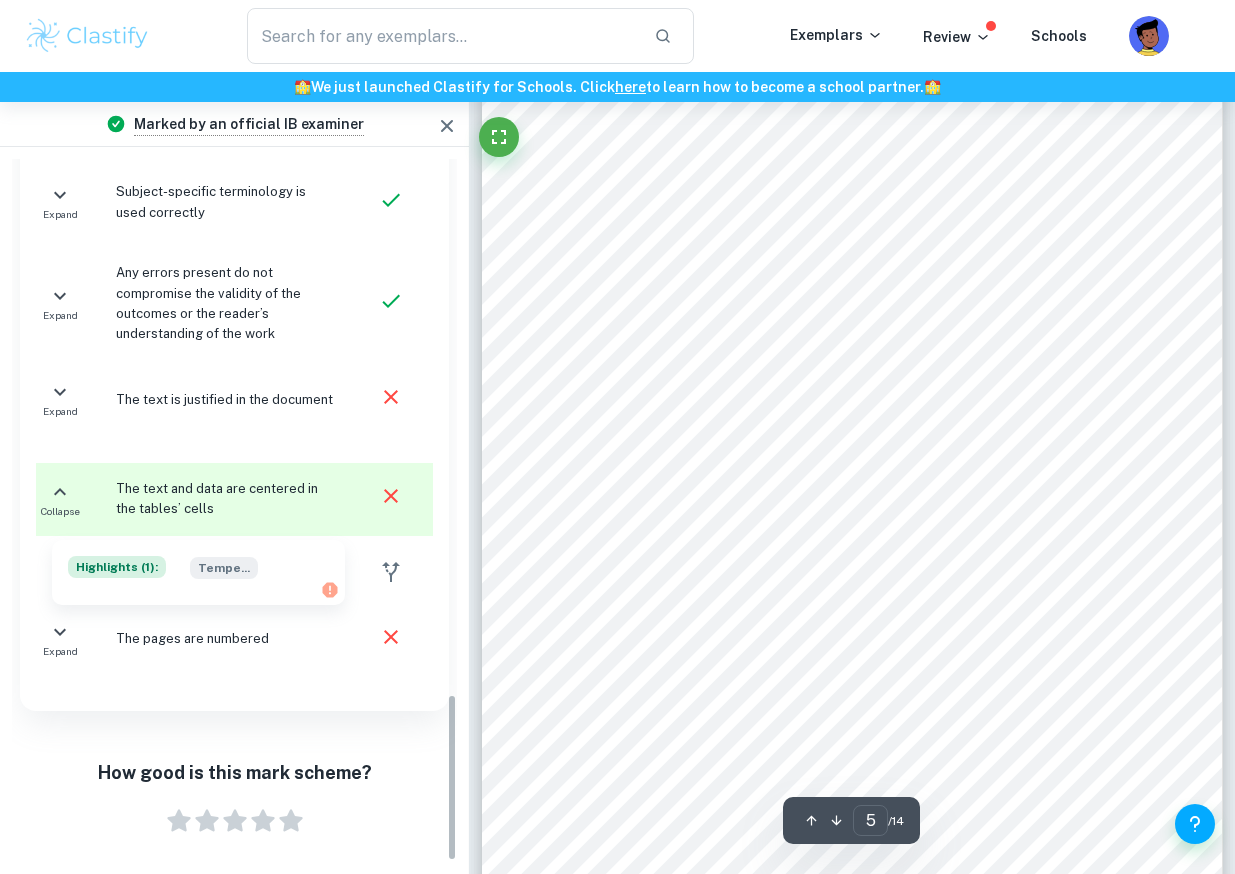 scroll, scrollTop: 2194, scrollLeft: 0, axis: vertical 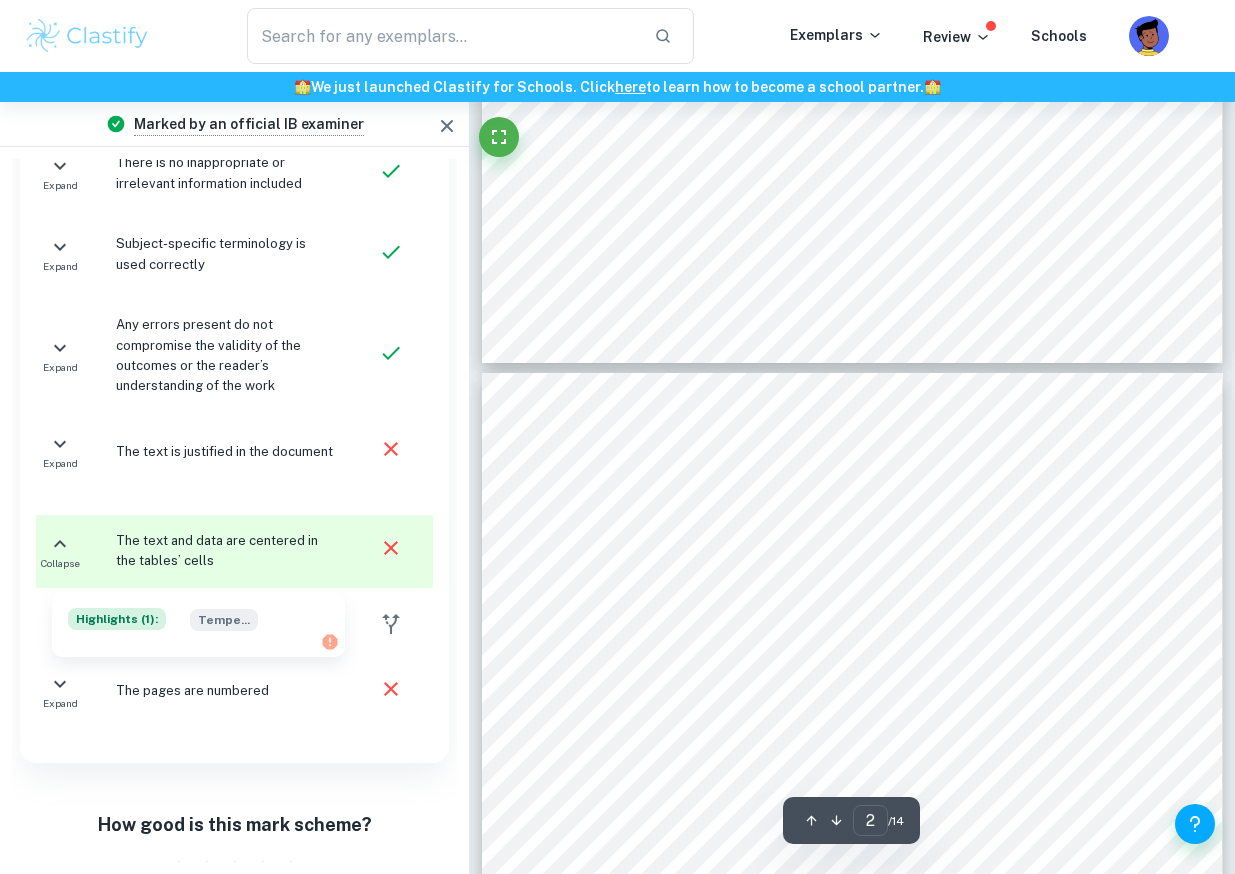 type on "1" 